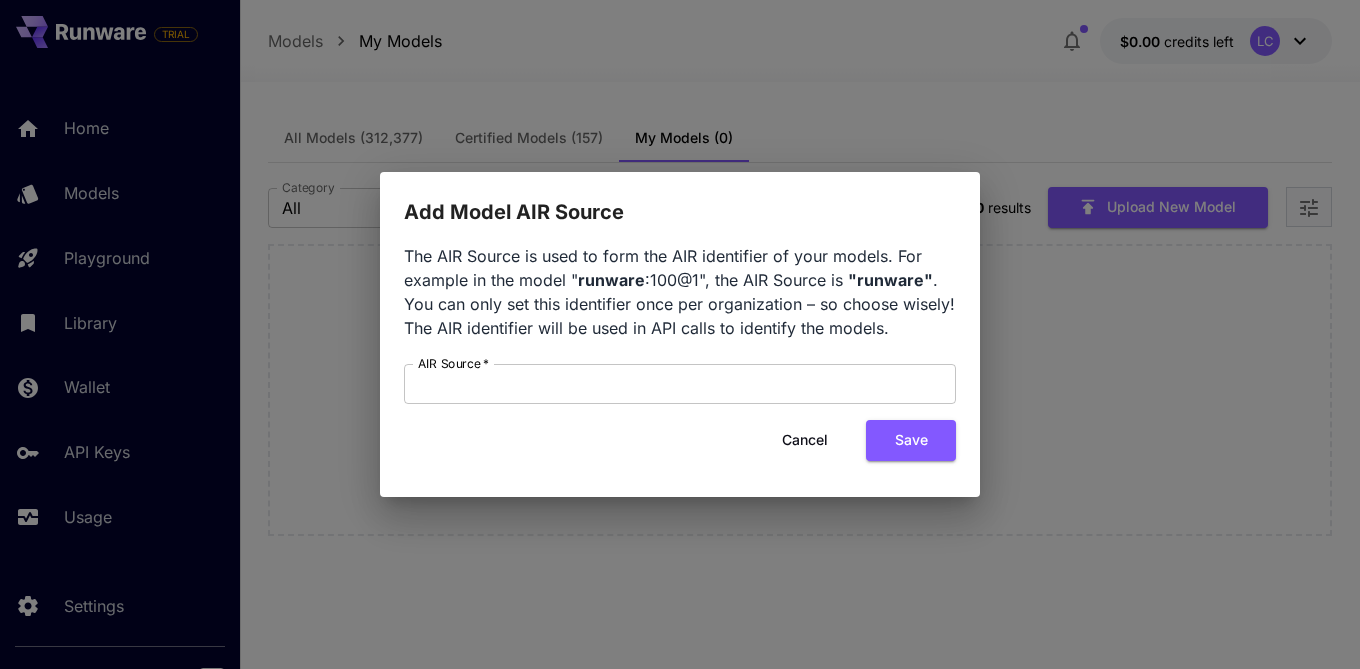 scroll, scrollTop: 0, scrollLeft: 0, axis: both 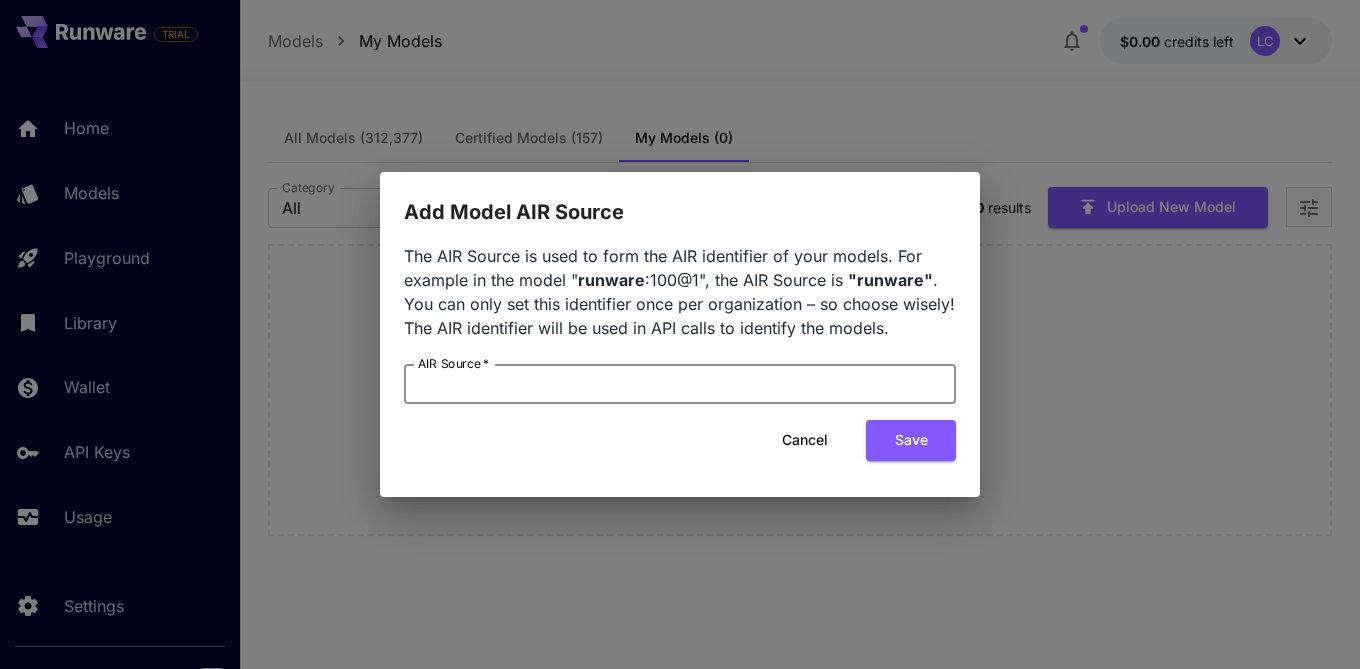 paste on "**********" 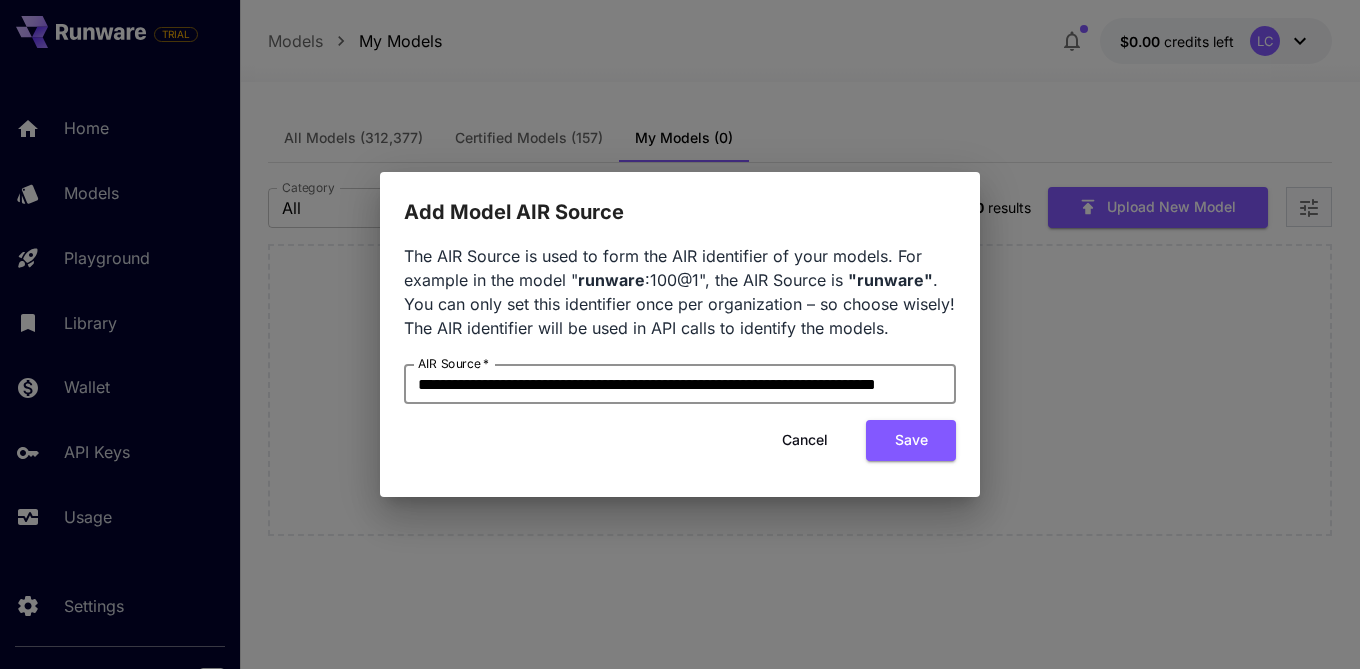 scroll, scrollTop: 0, scrollLeft: 54, axis: horizontal 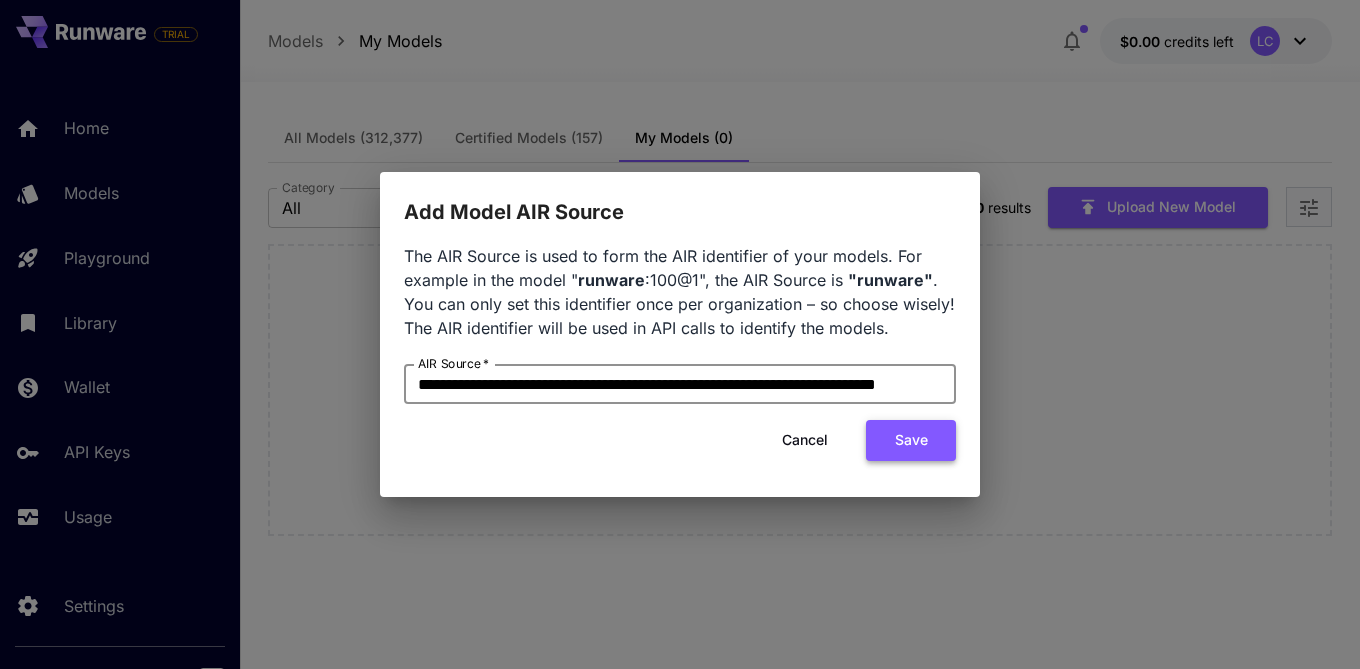 type on "**********" 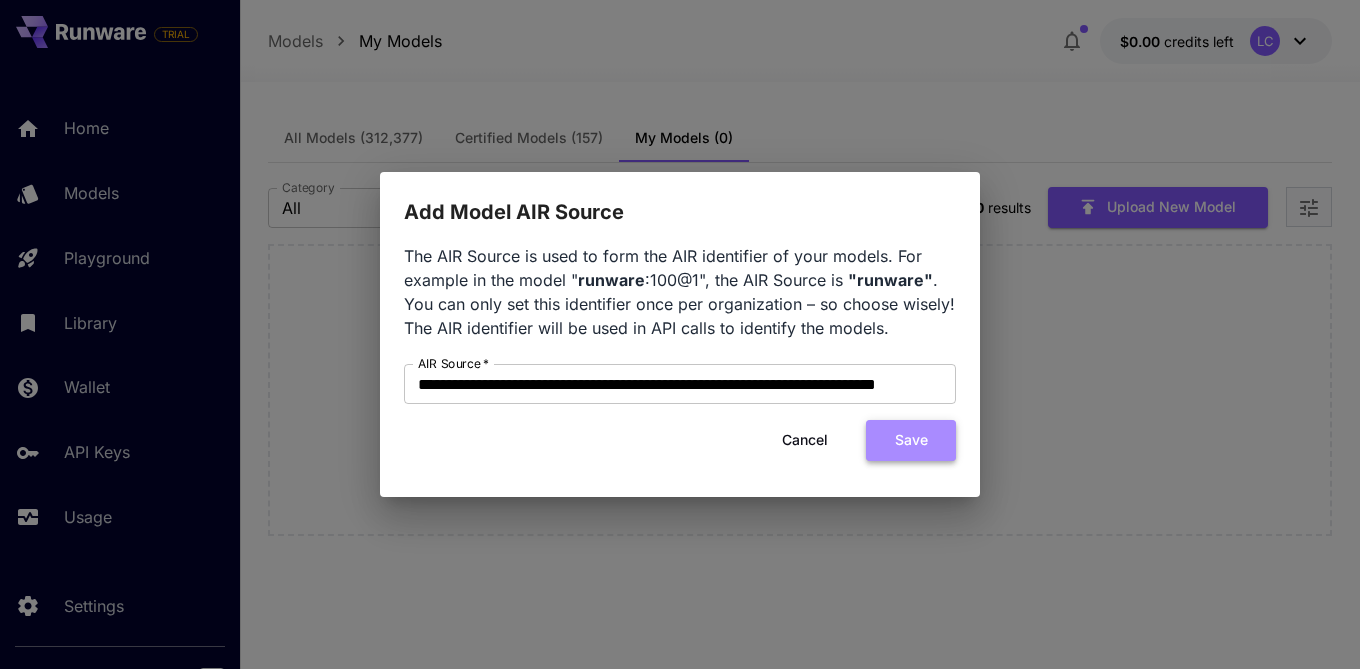 click on "Save" at bounding box center [911, 440] 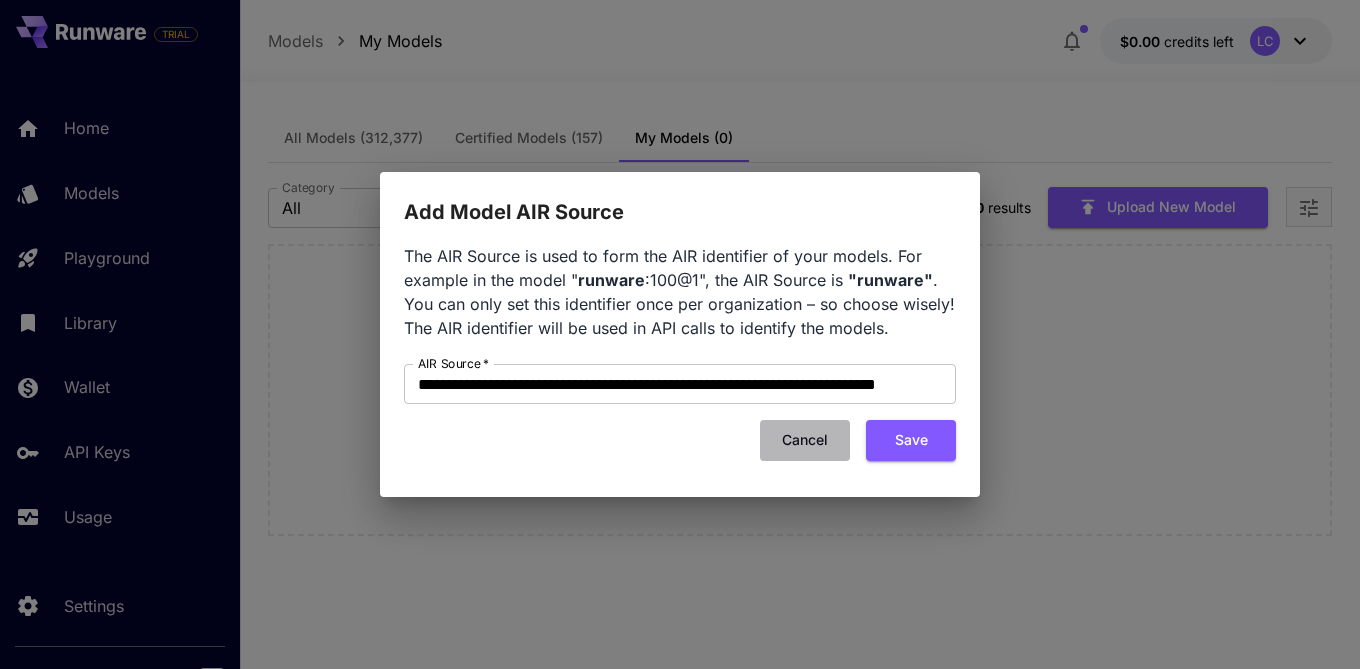 click on "Cancel" at bounding box center [805, 440] 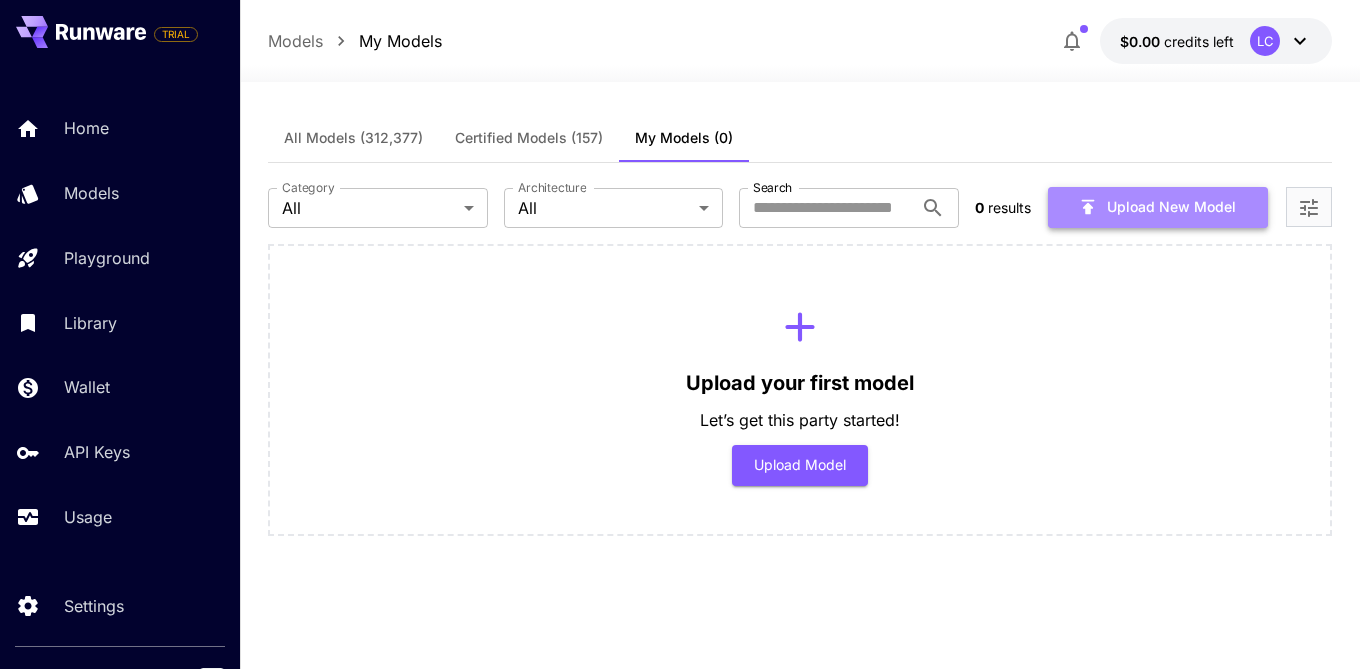 click on "Upload New Model" at bounding box center (1158, 207) 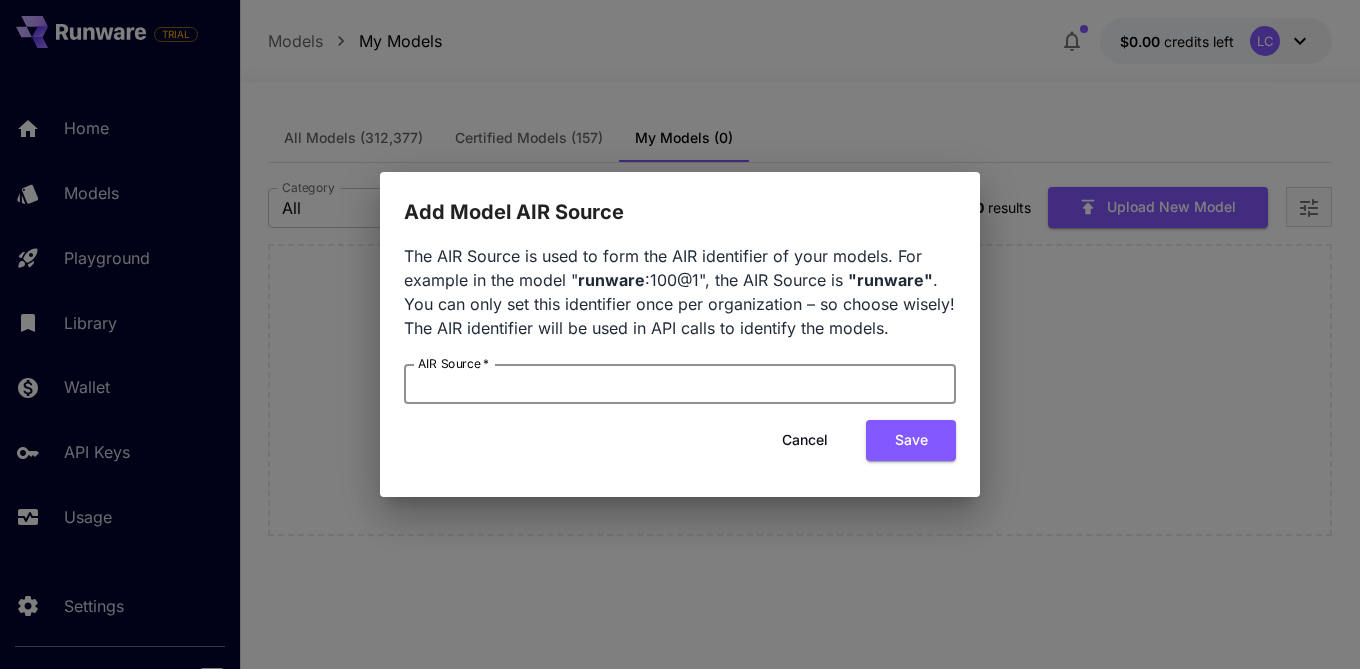 click on "AIR Source   *" at bounding box center [680, 384] 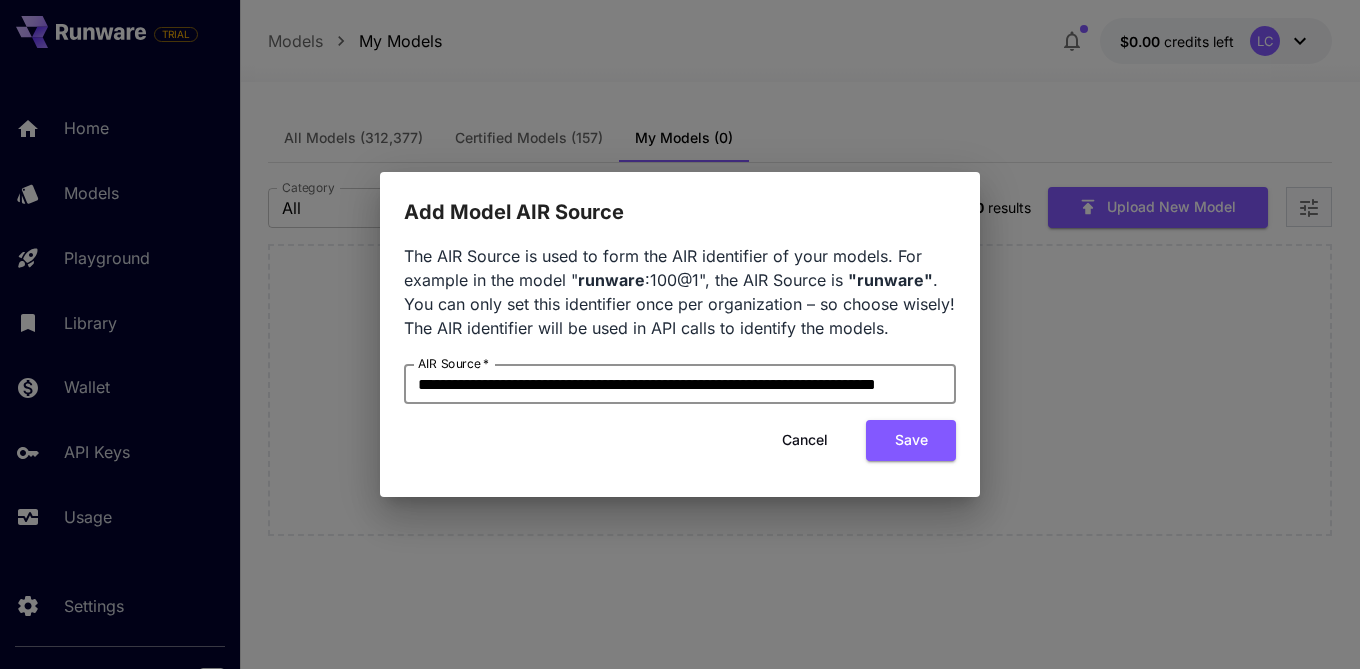 drag, startPoint x: 627, startPoint y: 376, endPoint x: 353, endPoint y: 428, distance: 278.89066 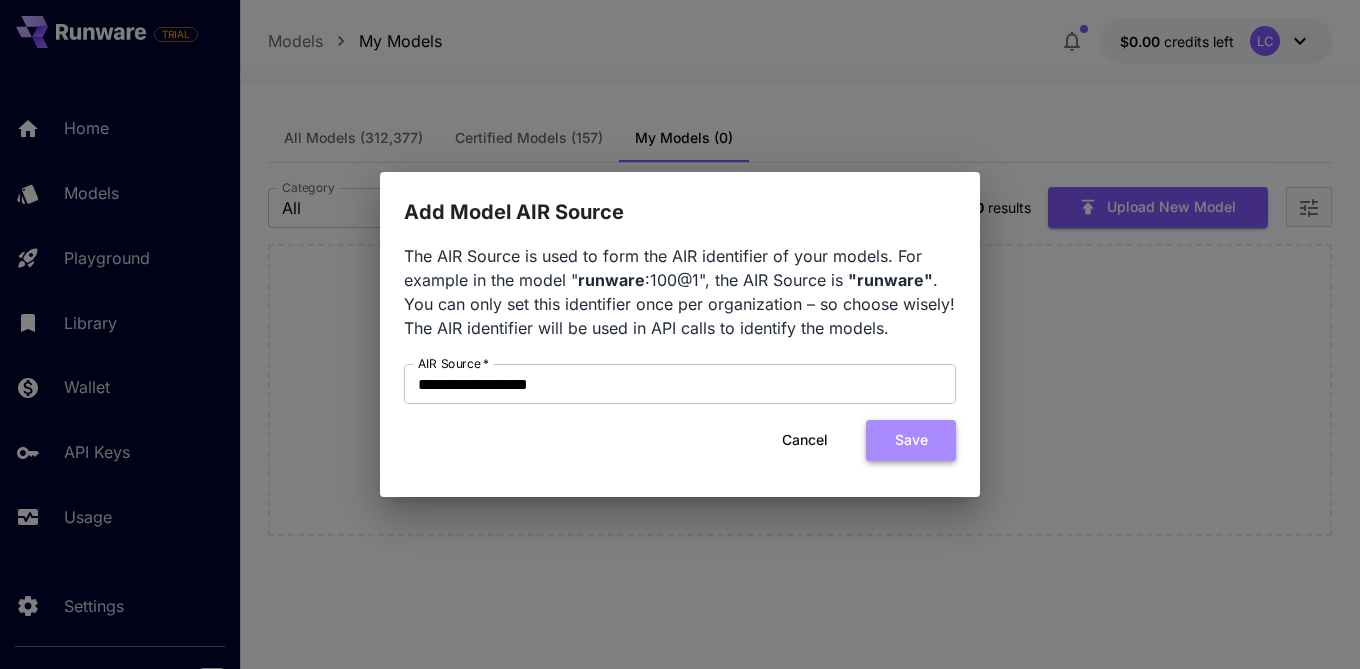 click on "Save" at bounding box center [911, 440] 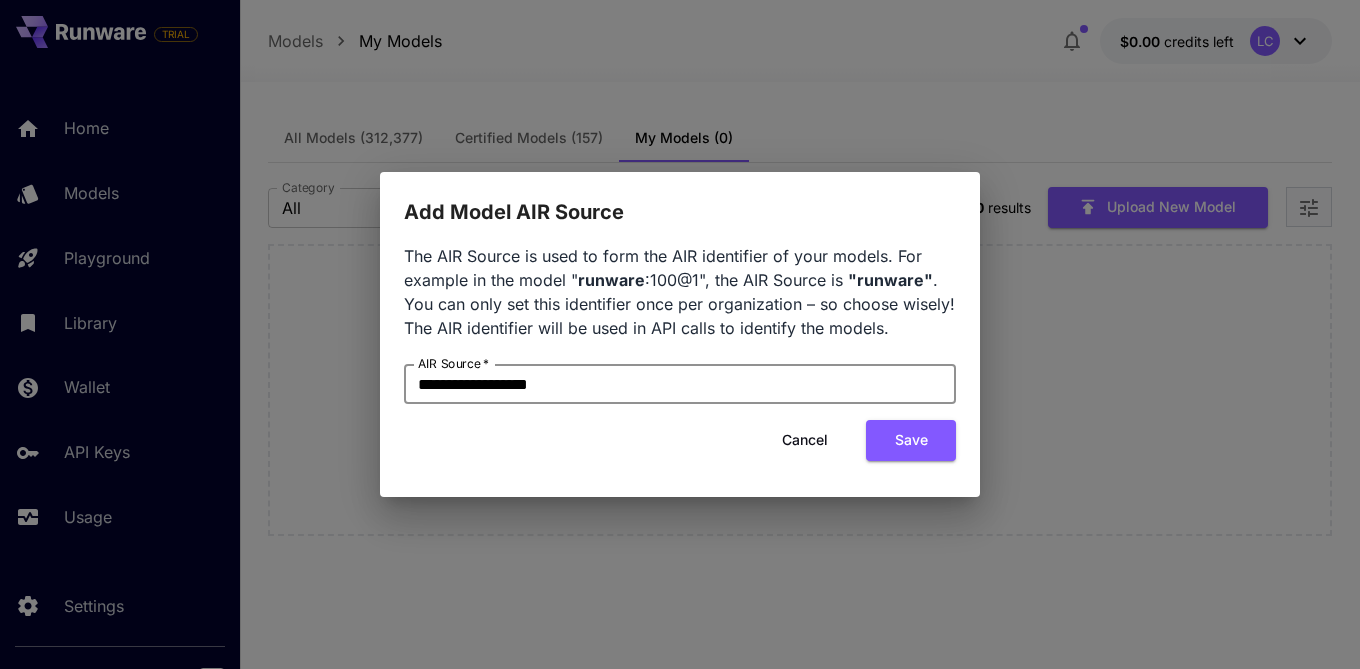 drag, startPoint x: 443, startPoint y: 394, endPoint x: 341, endPoint y: 402, distance: 102.31325 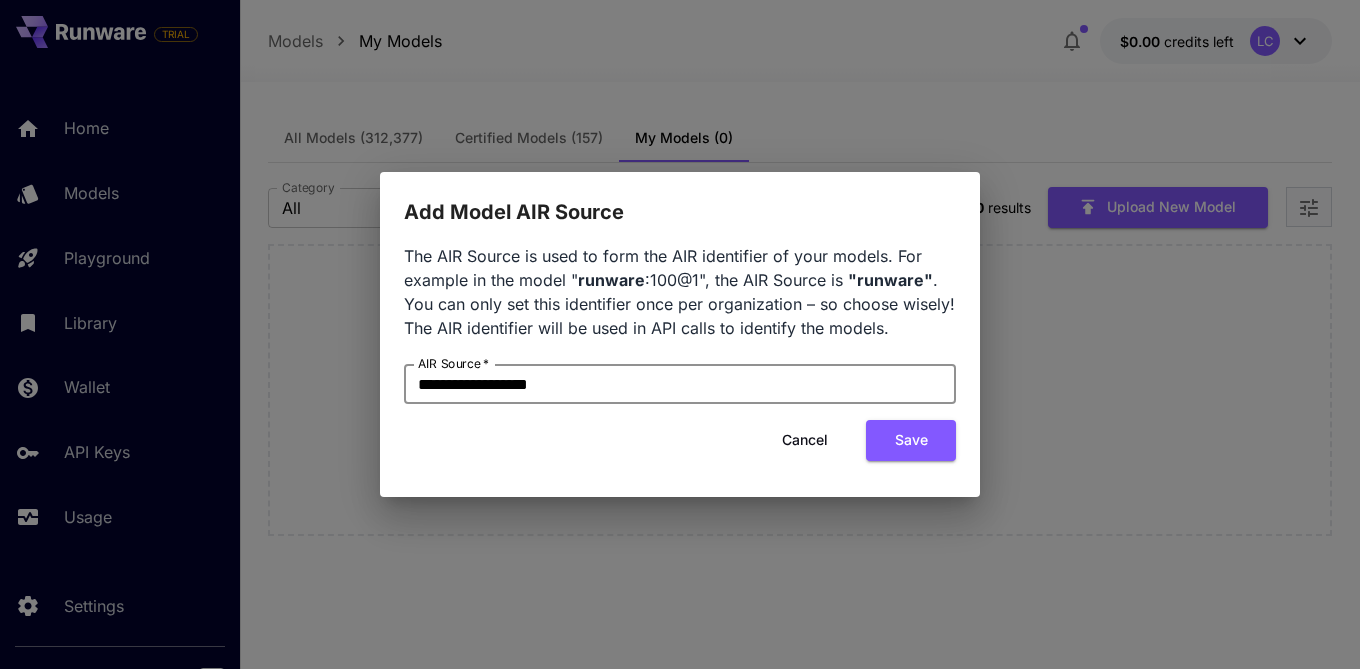 drag, startPoint x: 512, startPoint y: 382, endPoint x: 281, endPoint y: 414, distance: 233.20592 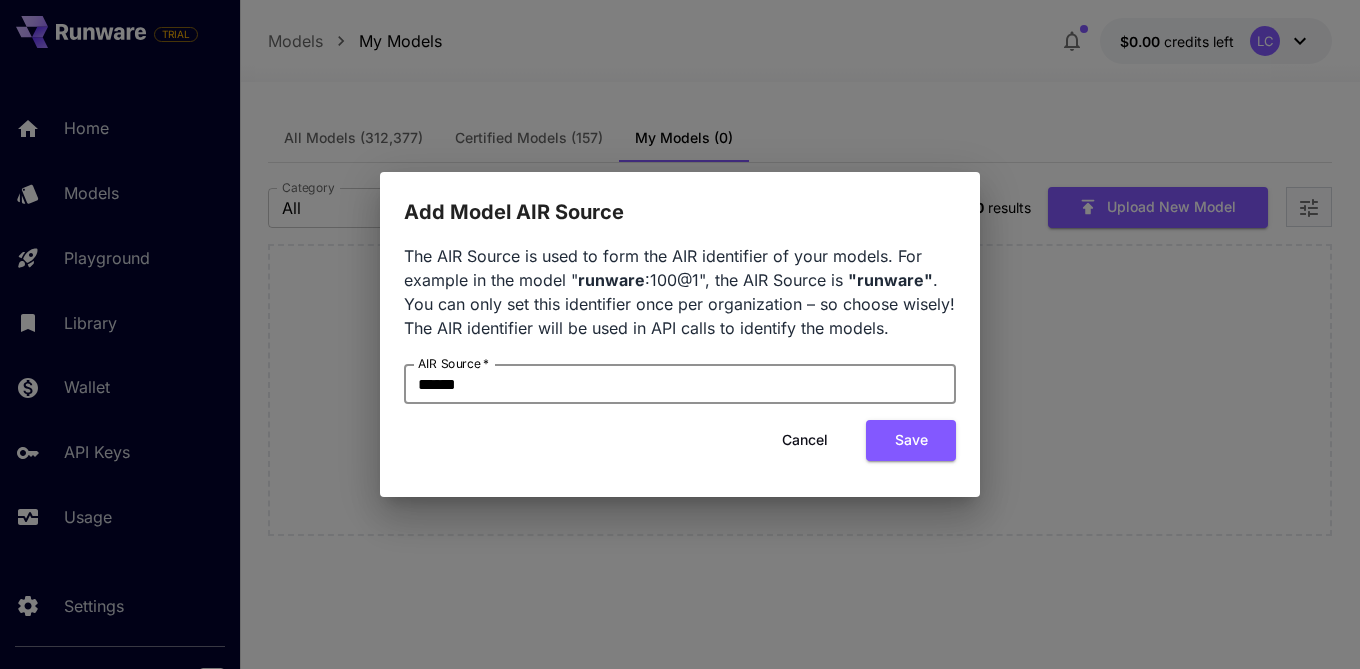 type on "****" 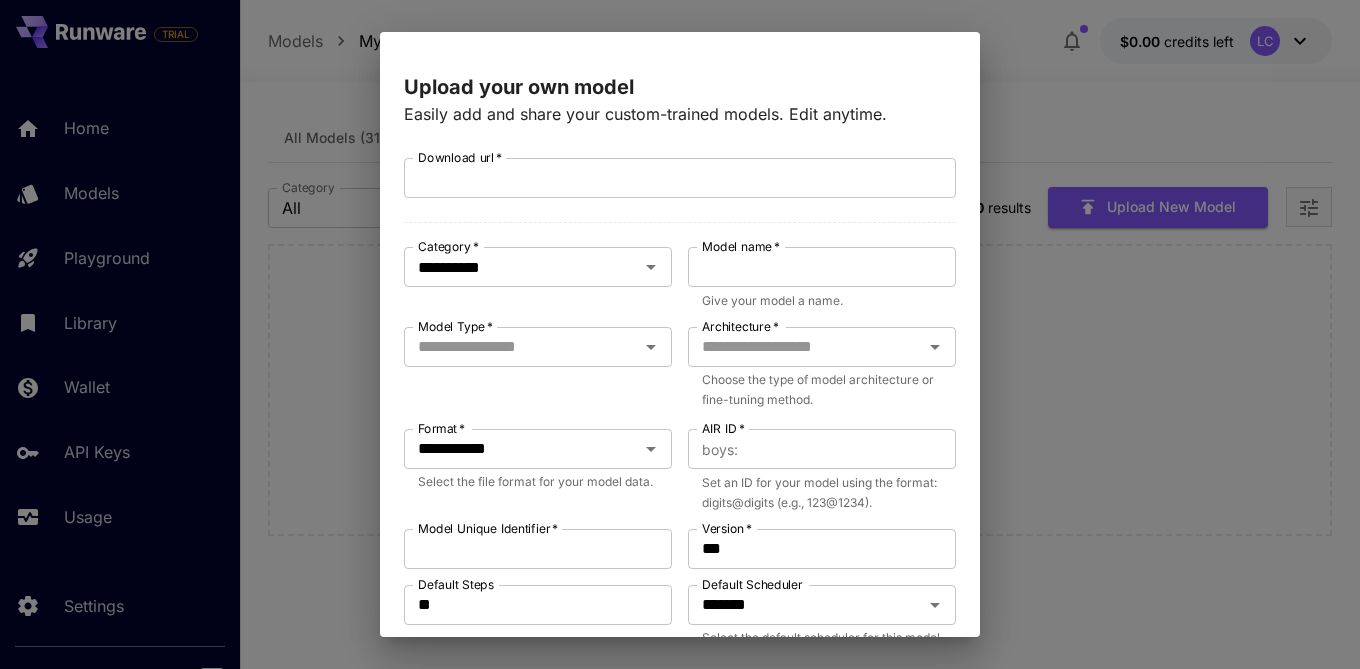 click on "**********" at bounding box center (680, 334) 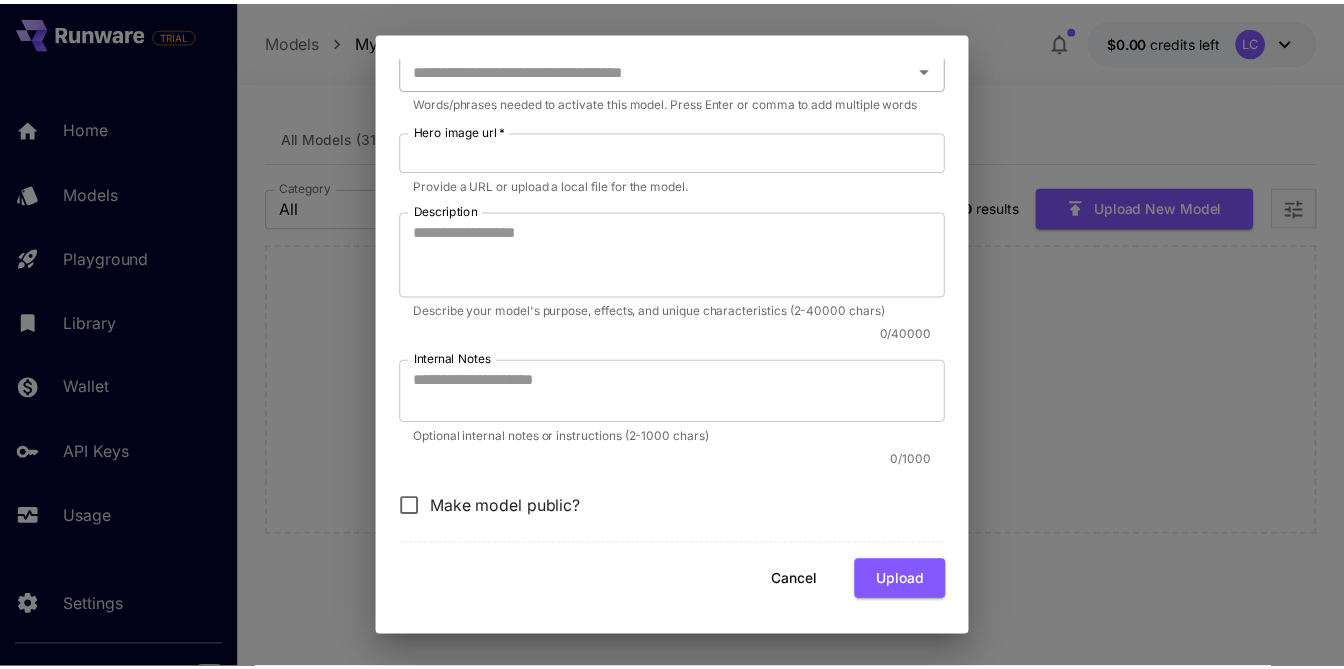 scroll, scrollTop: 715, scrollLeft: 0, axis: vertical 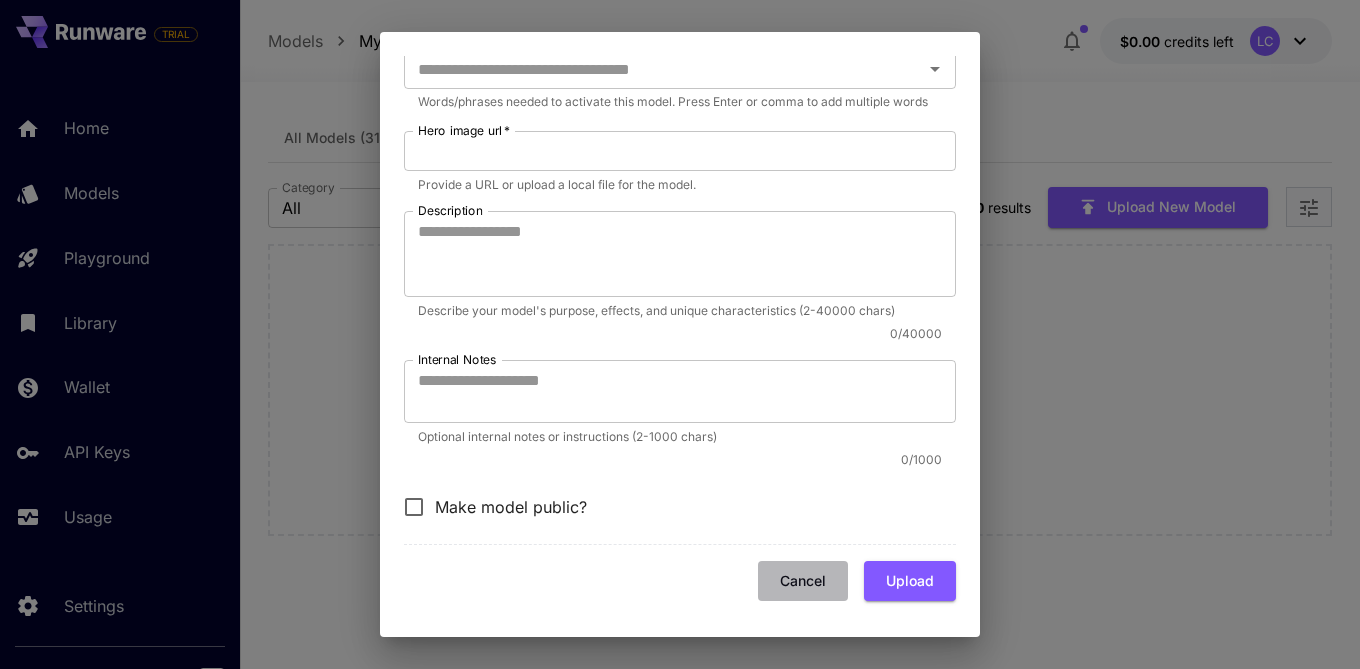 click on "Cancel" at bounding box center [803, 581] 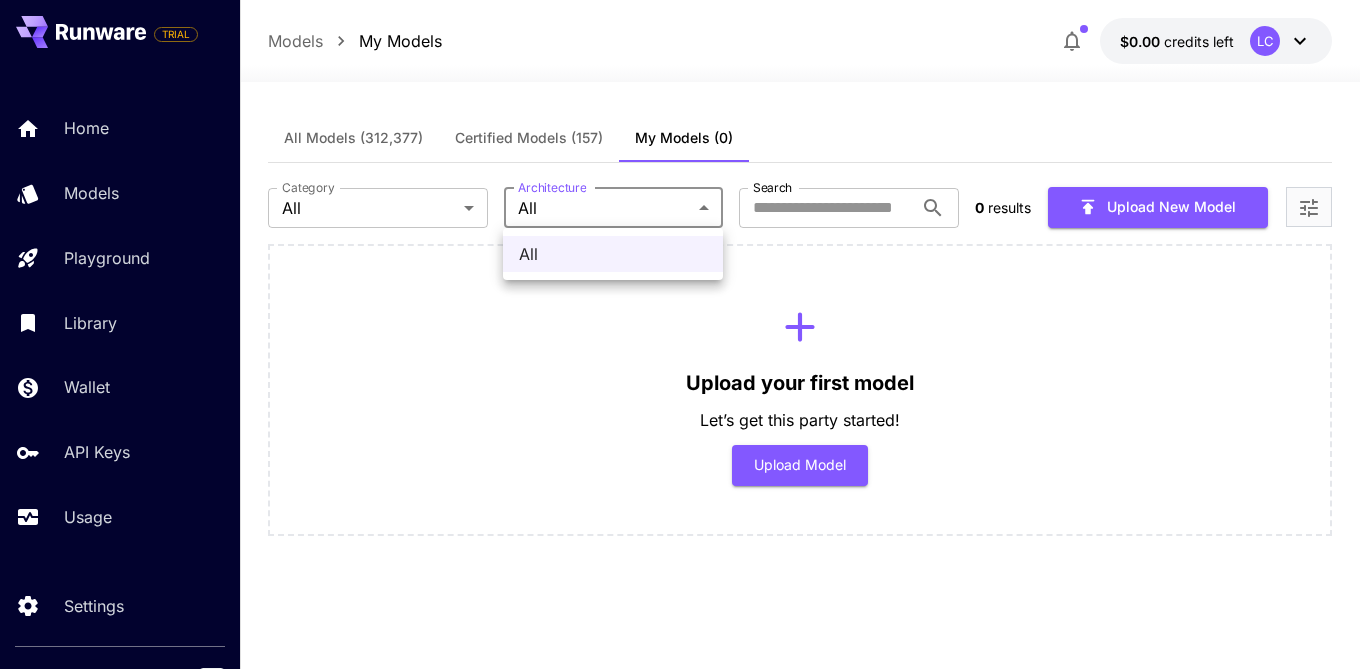 click on "TRIAL Home Models Playground Library Wallet API Keys Usage Settings Models My Models $0.00    credits left  LC All Models (312,377) Certified Models (157) My Models (0) Category All *** Category Architecture All *** Architecture Search Search 0   results Upload New Model Upload your first model Let’s get this party started! Upload Model
All" at bounding box center [680, 334] 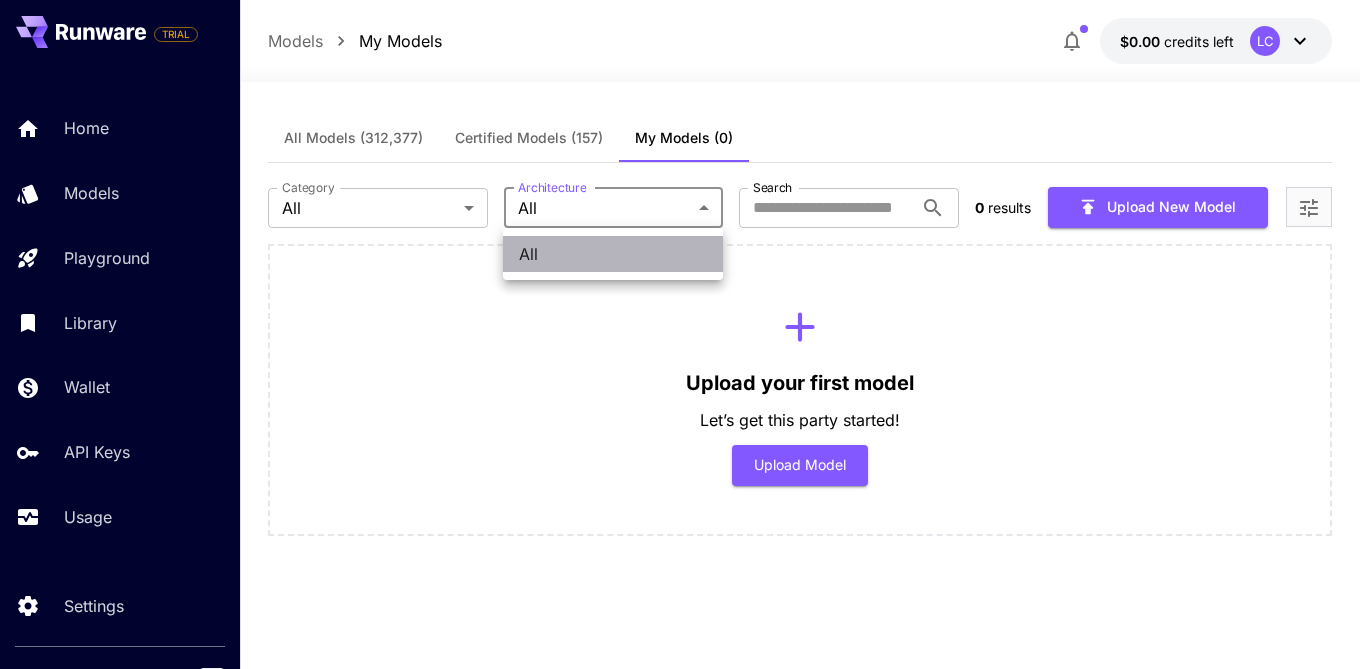 click on "All" at bounding box center [613, 254] 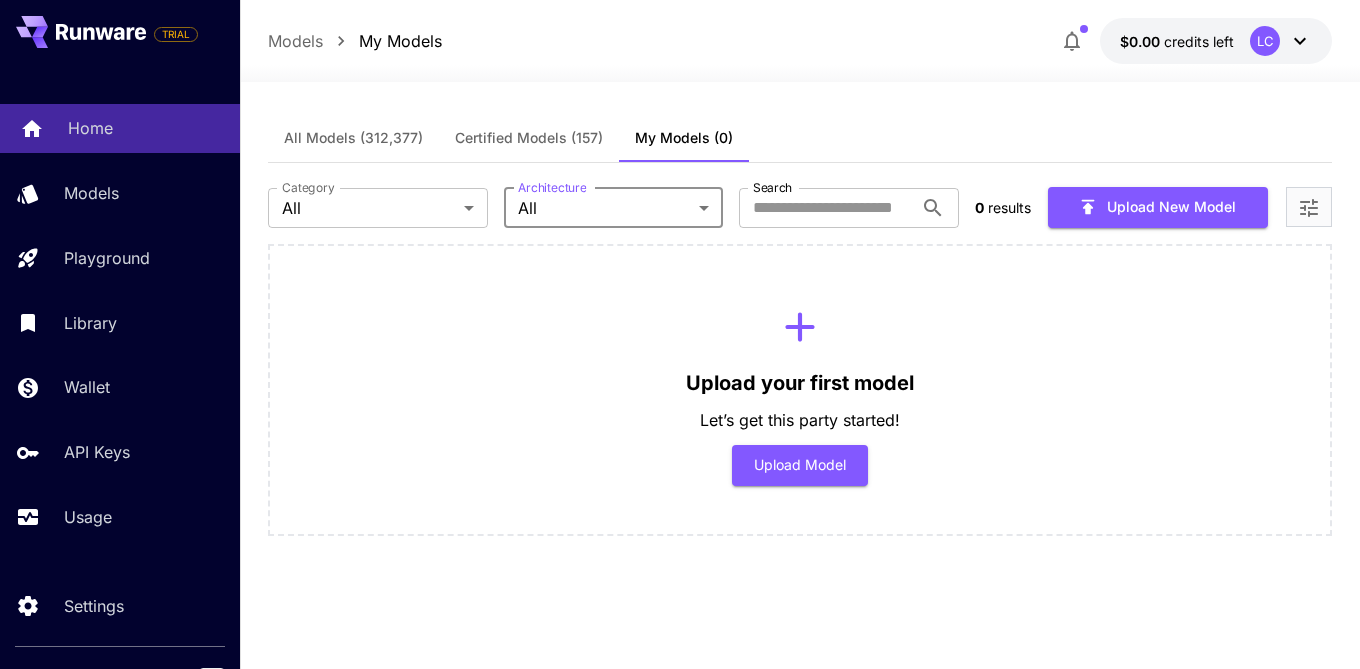 click on "Home" at bounding box center (90, 128) 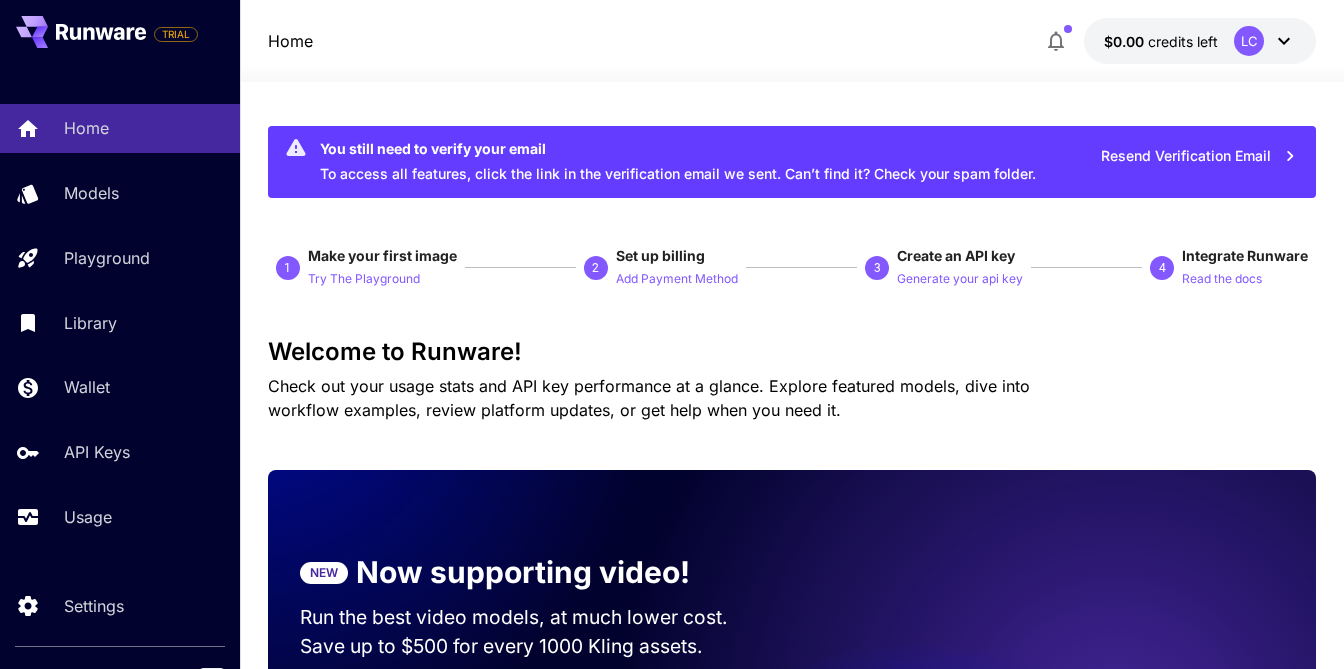 scroll, scrollTop: 67, scrollLeft: 0, axis: vertical 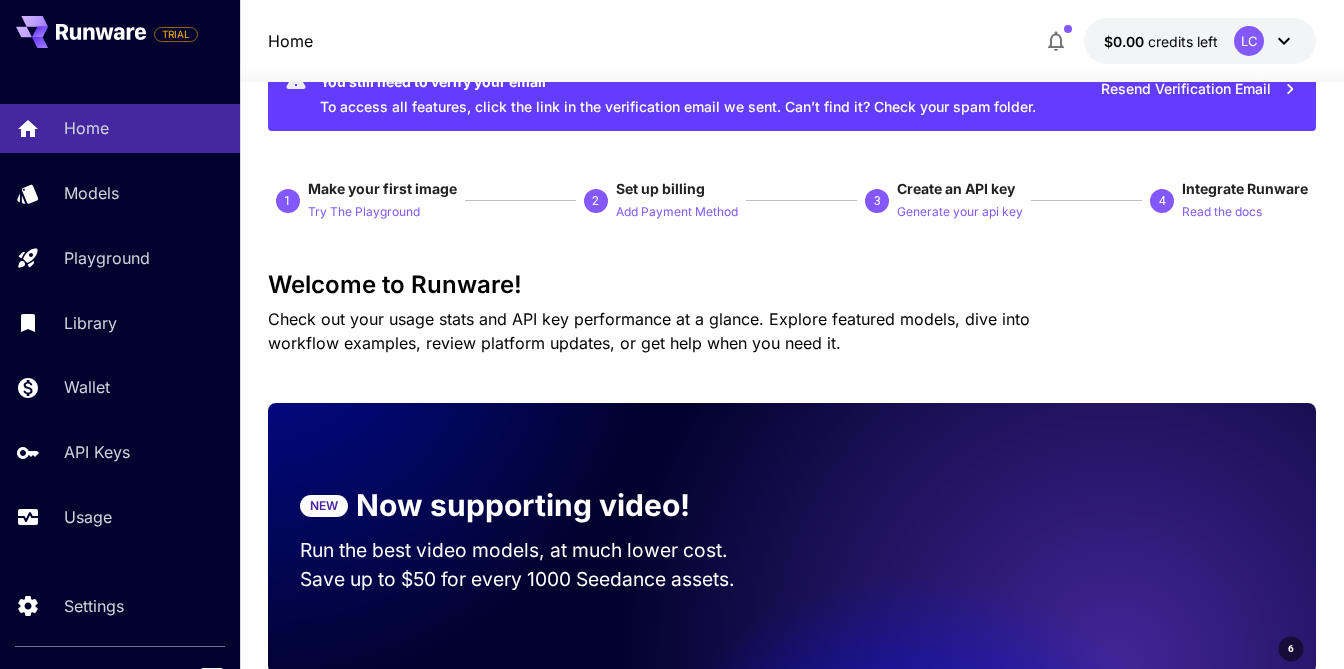 click on "Try The Playground" at bounding box center [364, 211] 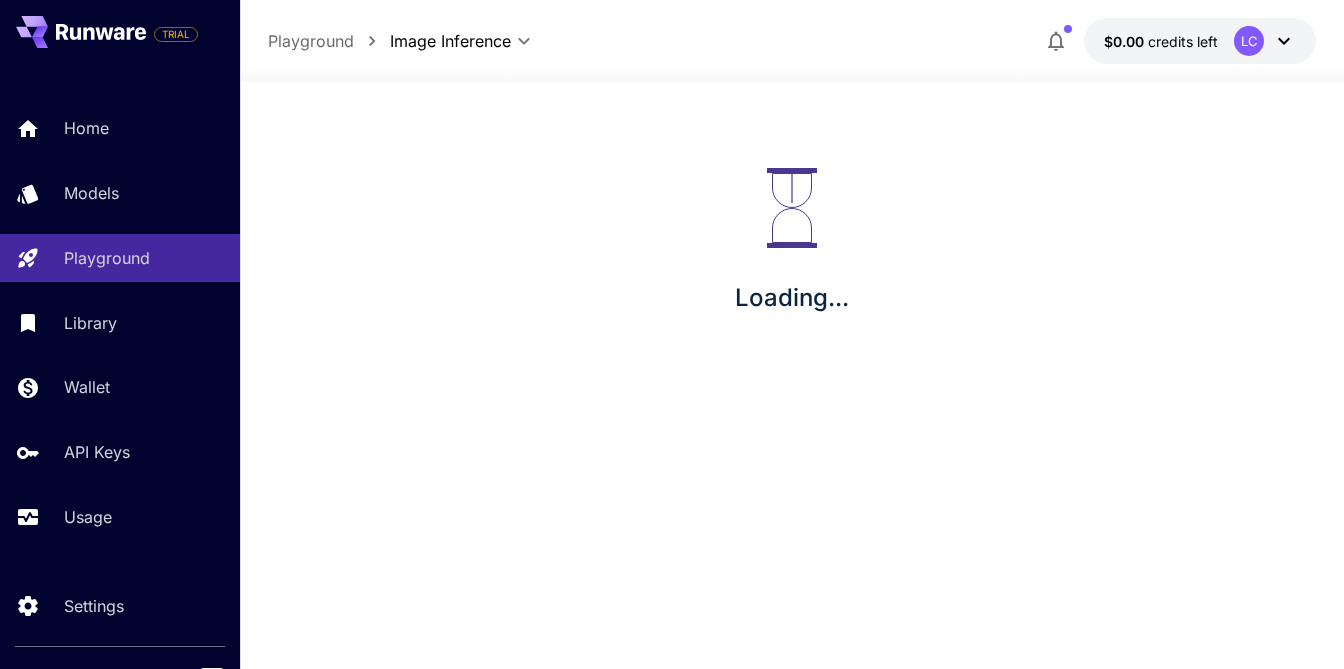 scroll, scrollTop: 0, scrollLeft: 0, axis: both 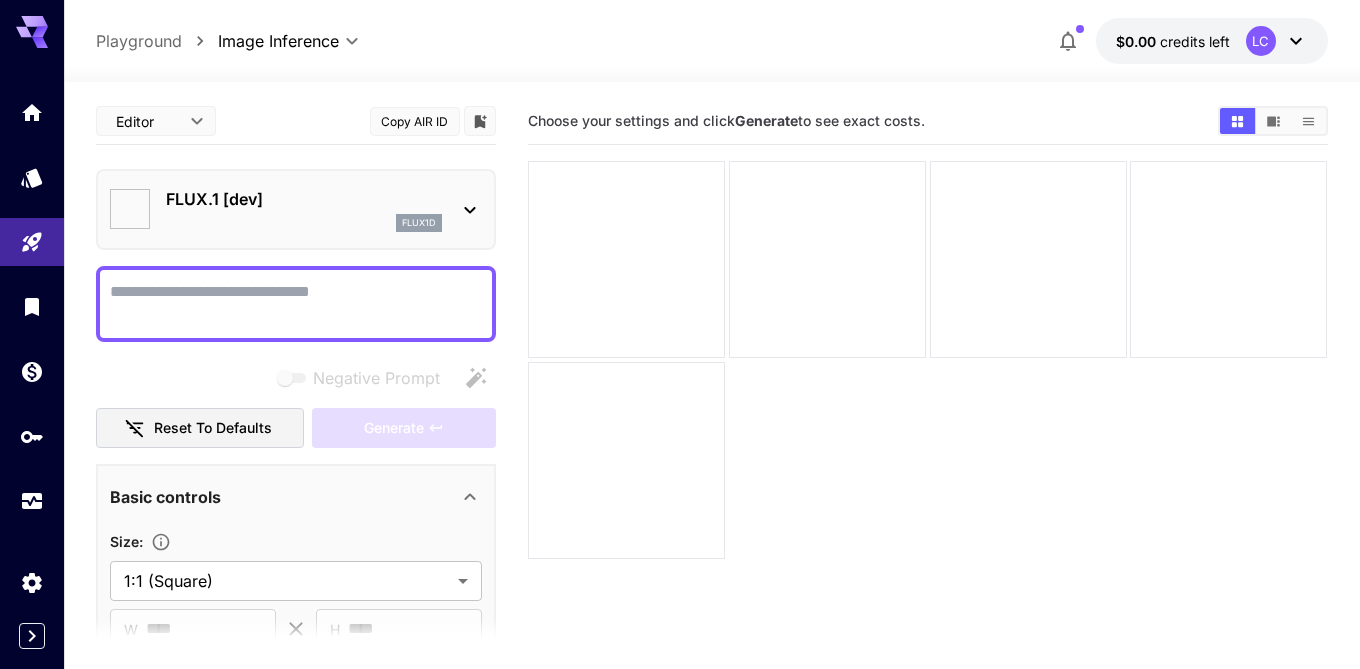 type on "**********" 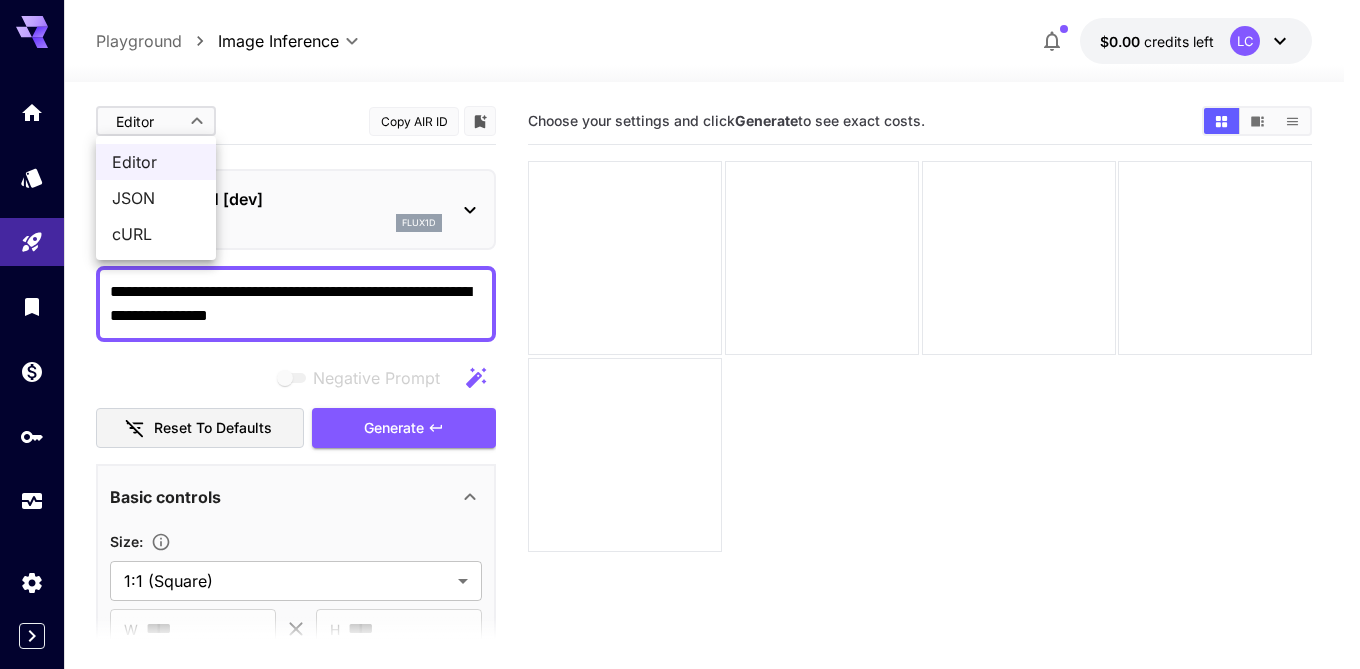 click on "**********" at bounding box center [680, 413] 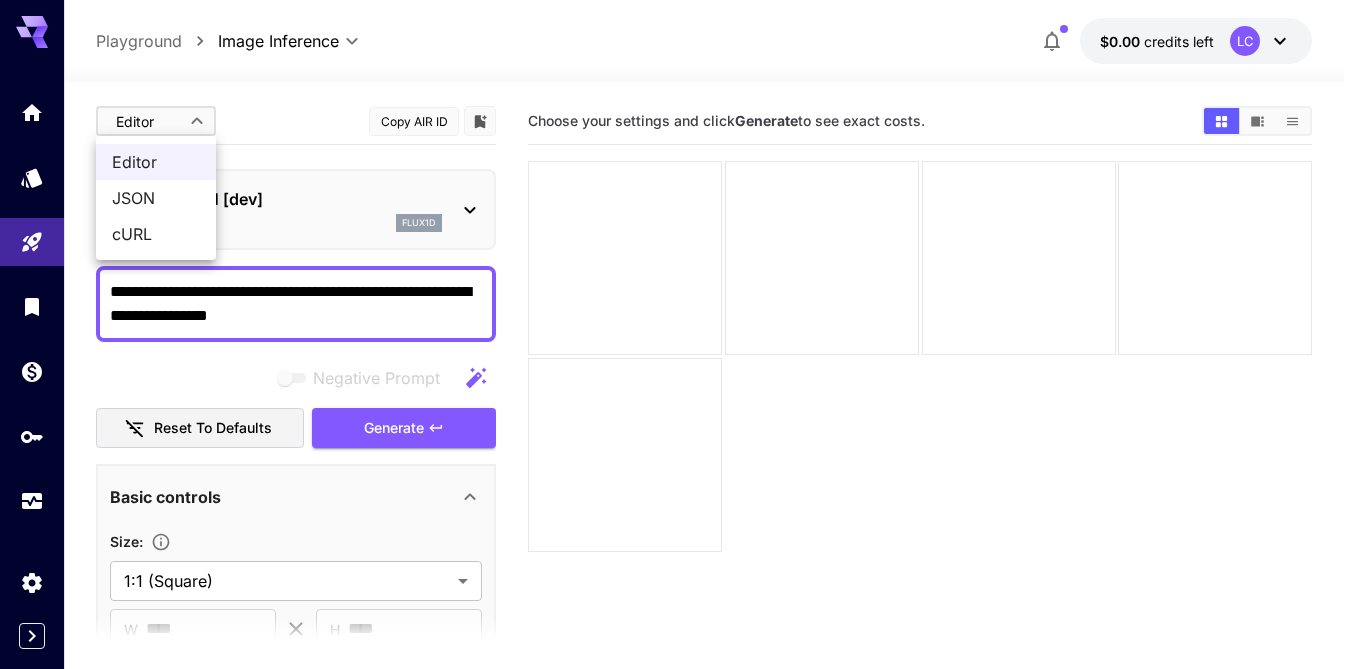 click at bounding box center (680, 334) 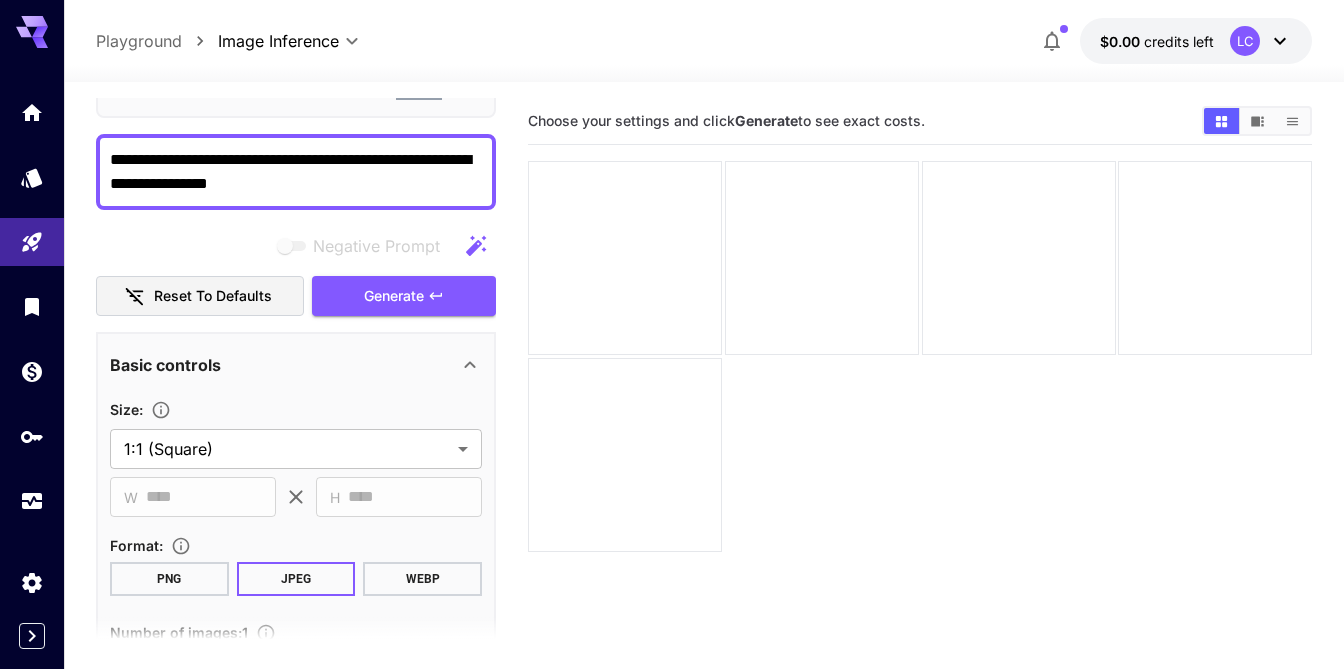 scroll, scrollTop: 133, scrollLeft: 0, axis: vertical 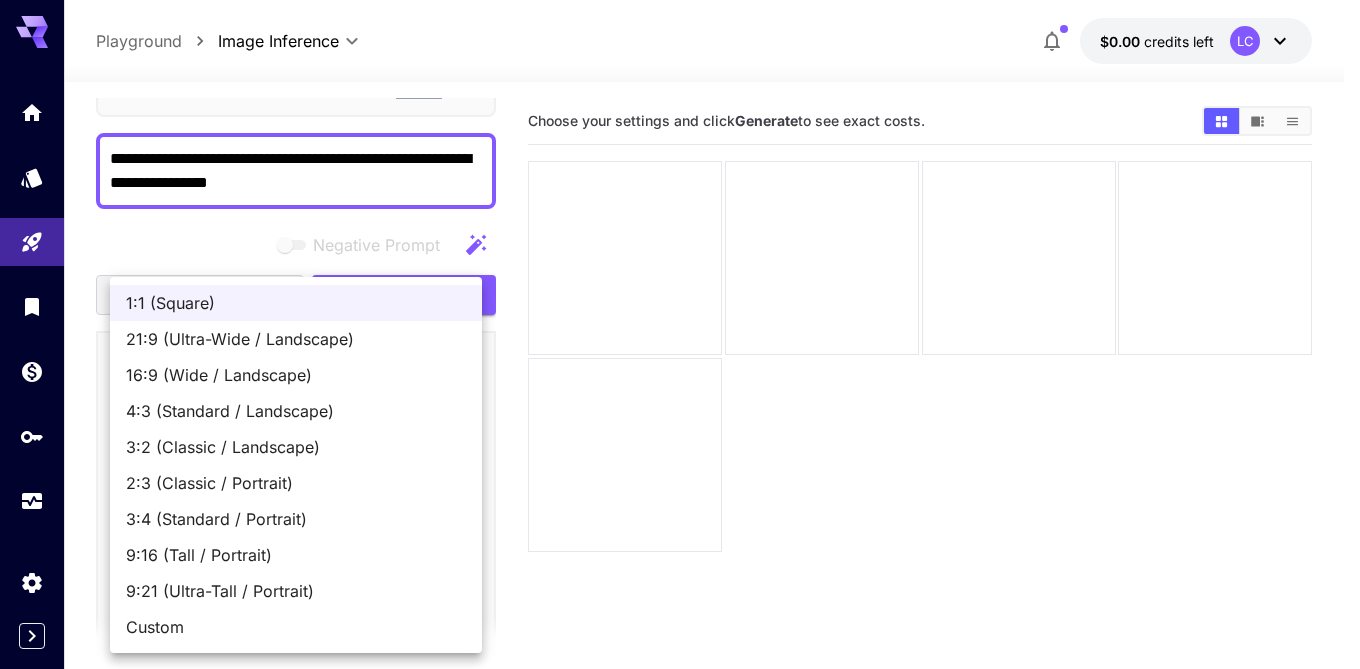 click on "**********" at bounding box center (680, 413) 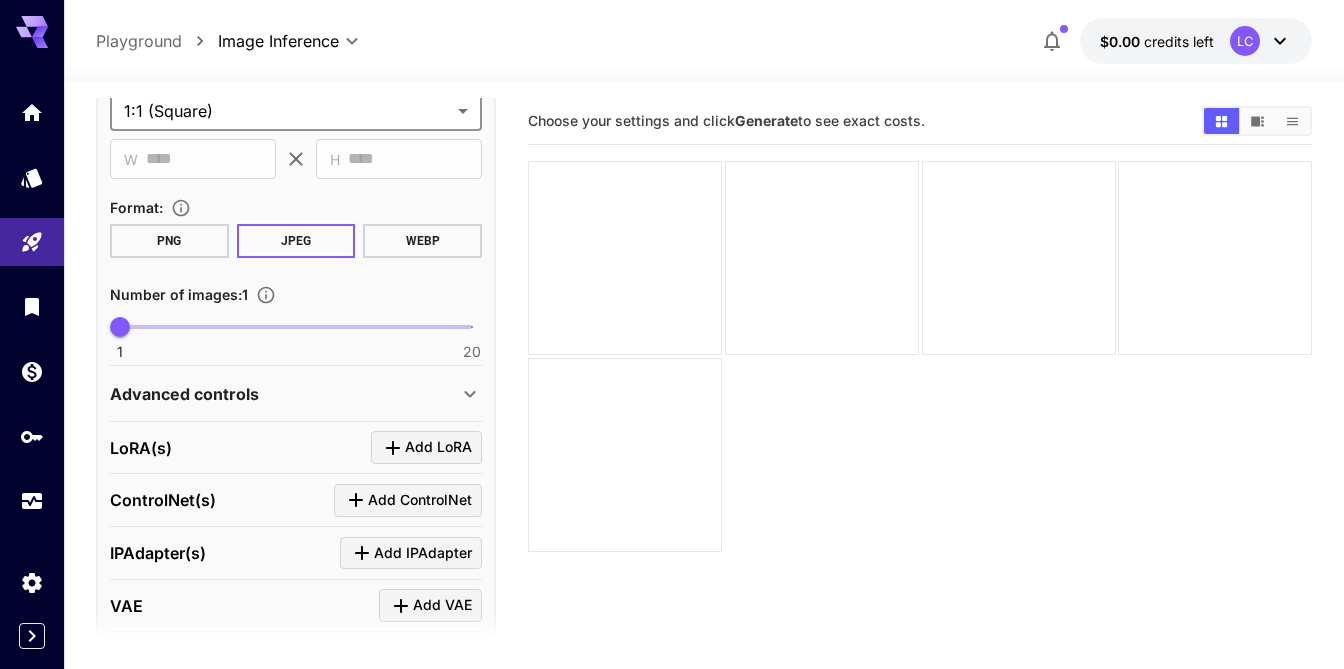 scroll, scrollTop: 500, scrollLeft: 0, axis: vertical 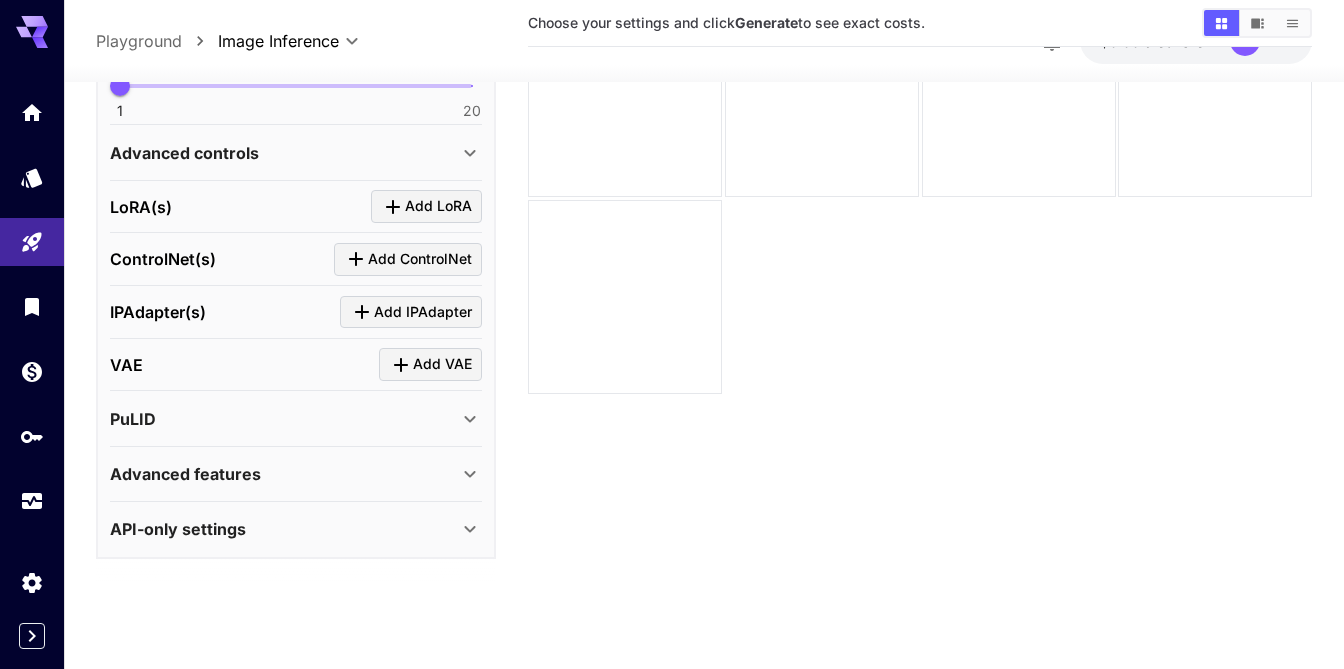 click on "API-only settings" at bounding box center (284, 530) 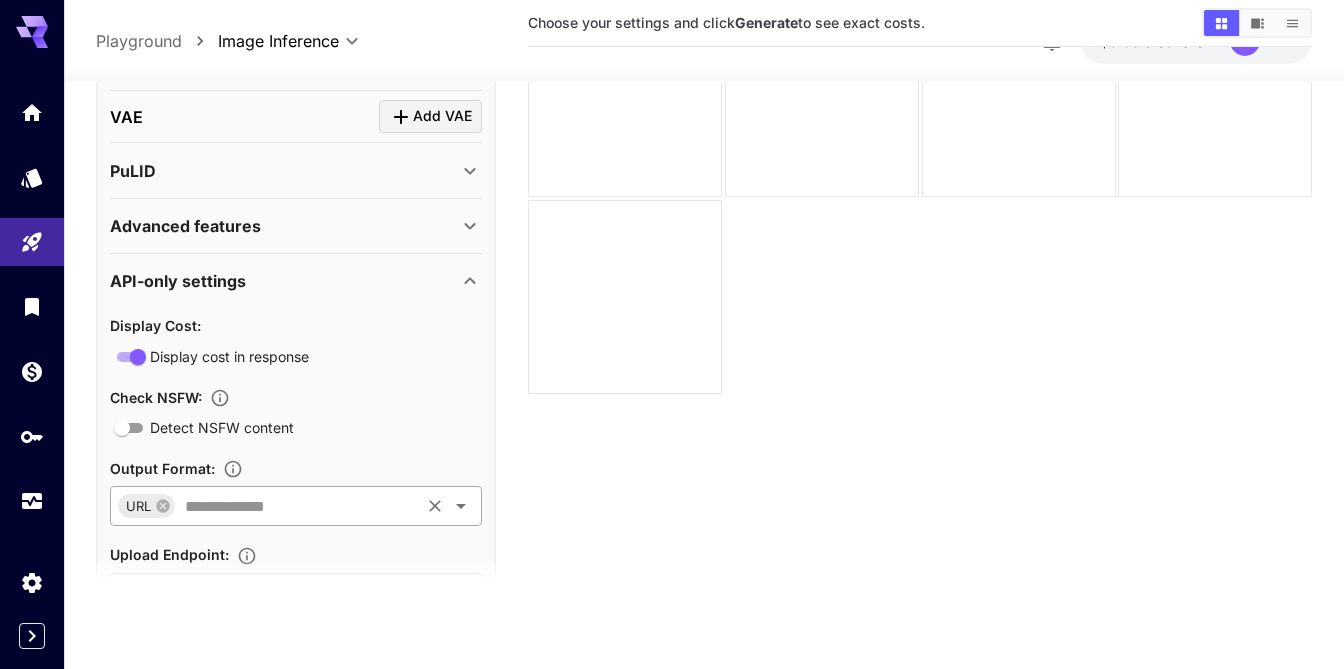 scroll, scrollTop: 993, scrollLeft: 0, axis: vertical 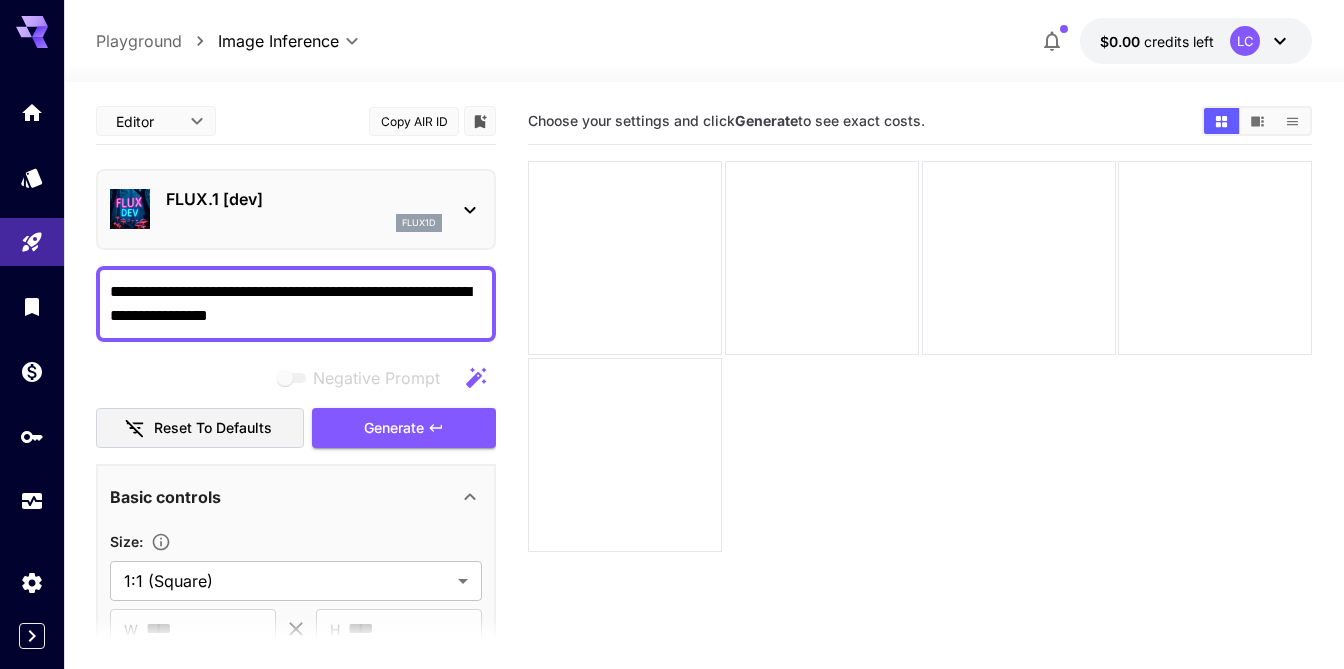 click 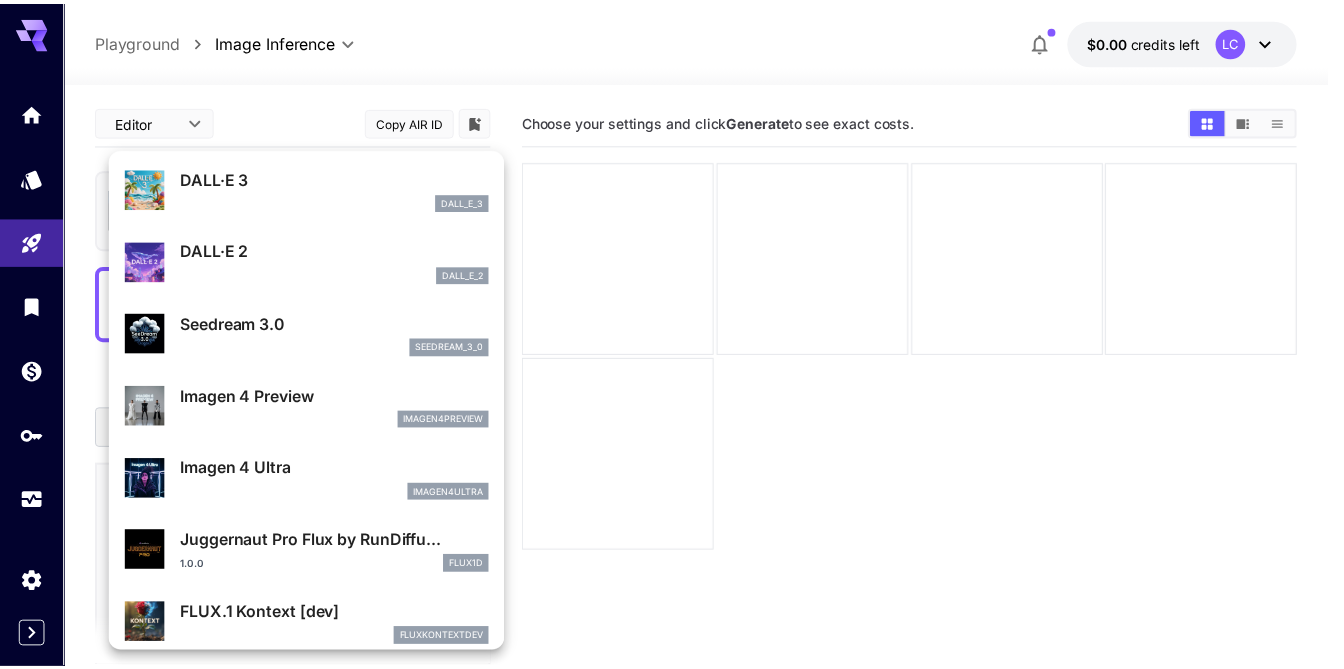 scroll, scrollTop: 367, scrollLeft: 0, axis: vertical 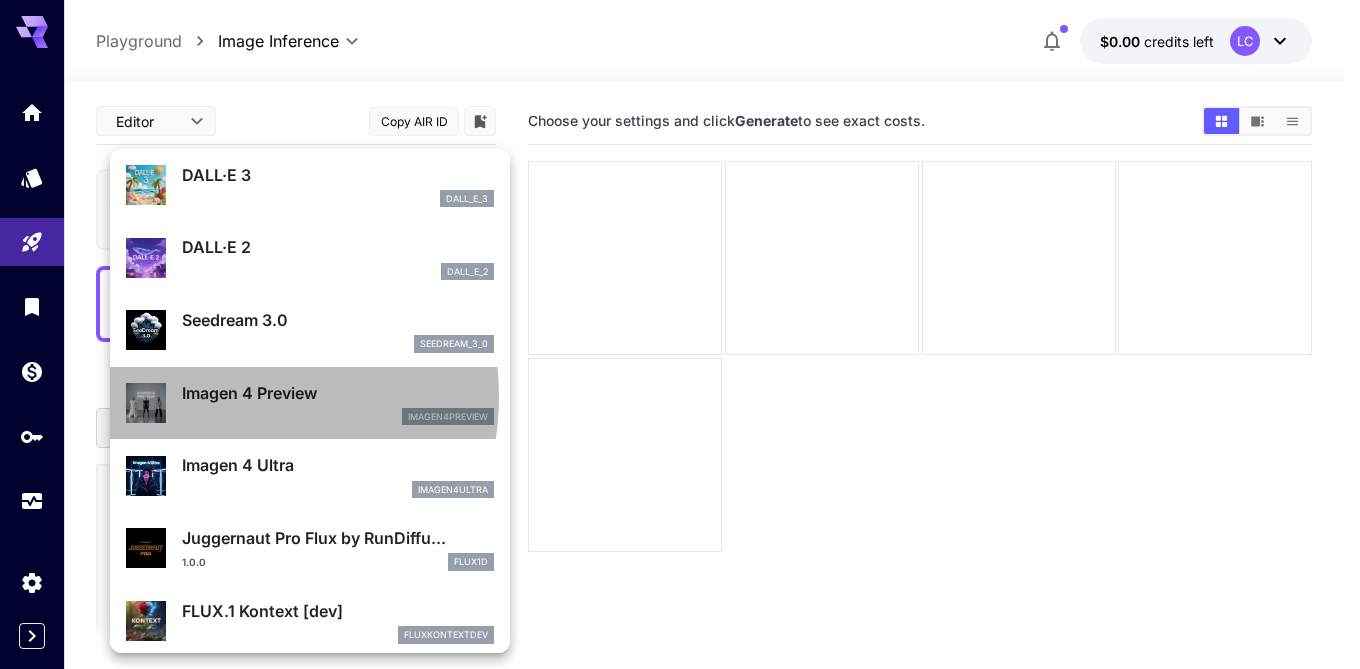 click on "Imagen 4 Preview" at bounding box center [338, 393] 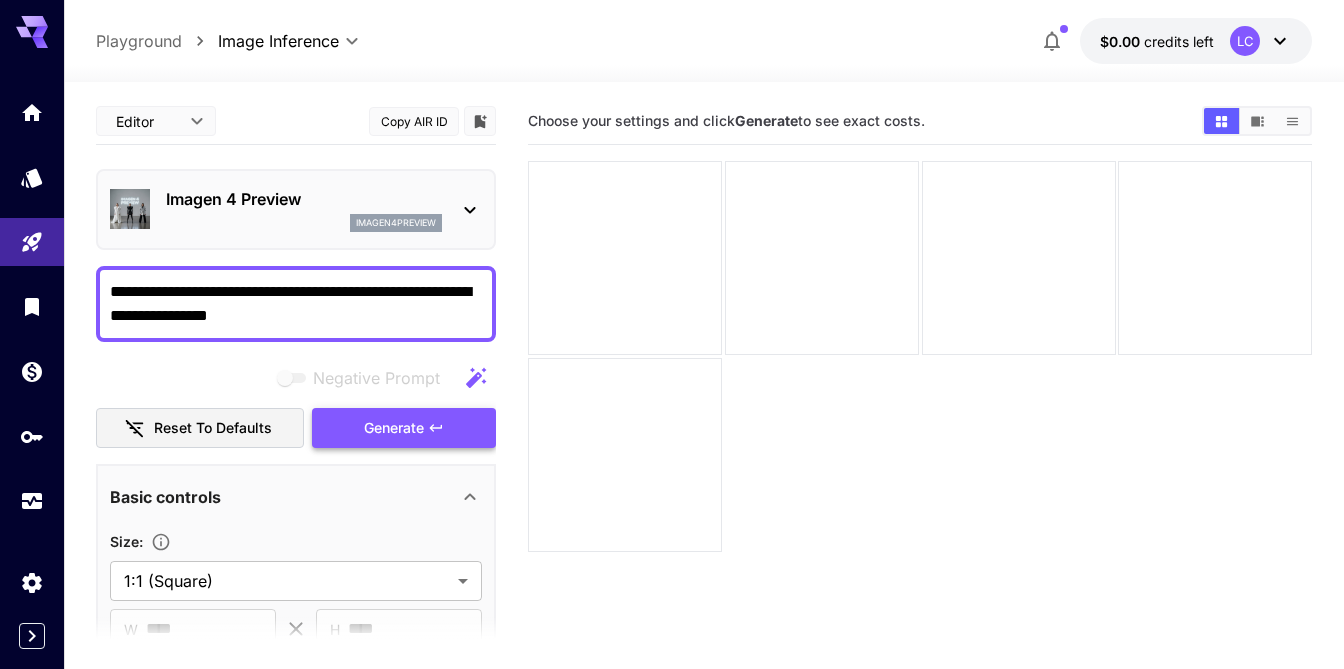 click on "Generate" at bounding box center (394, 428) 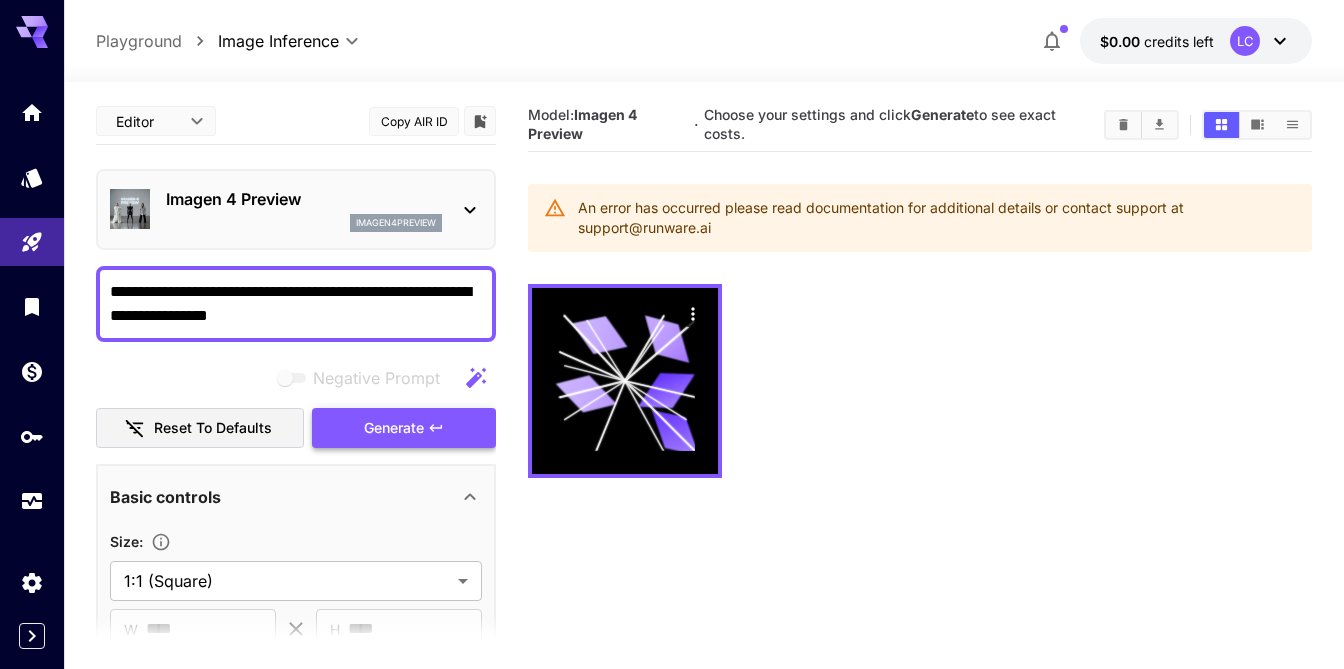 click on "Generate" at bounding box center (394, 428) 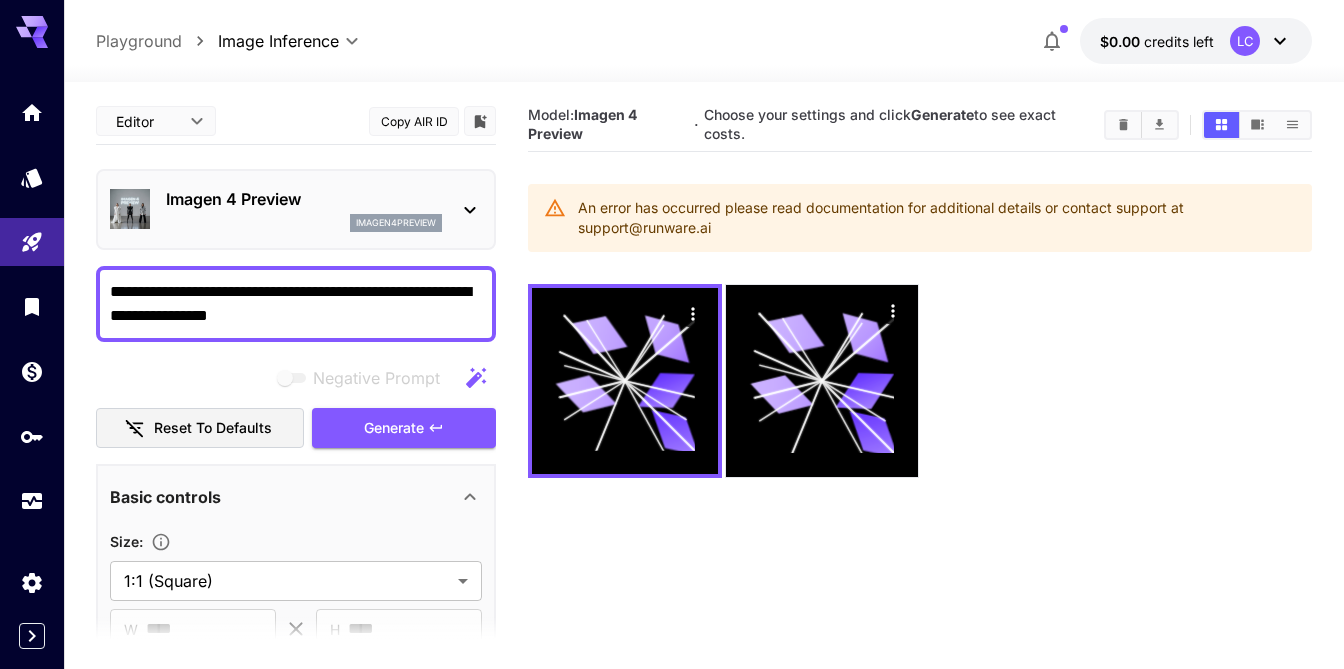 click on "**********" at bounding box center [296, 304] 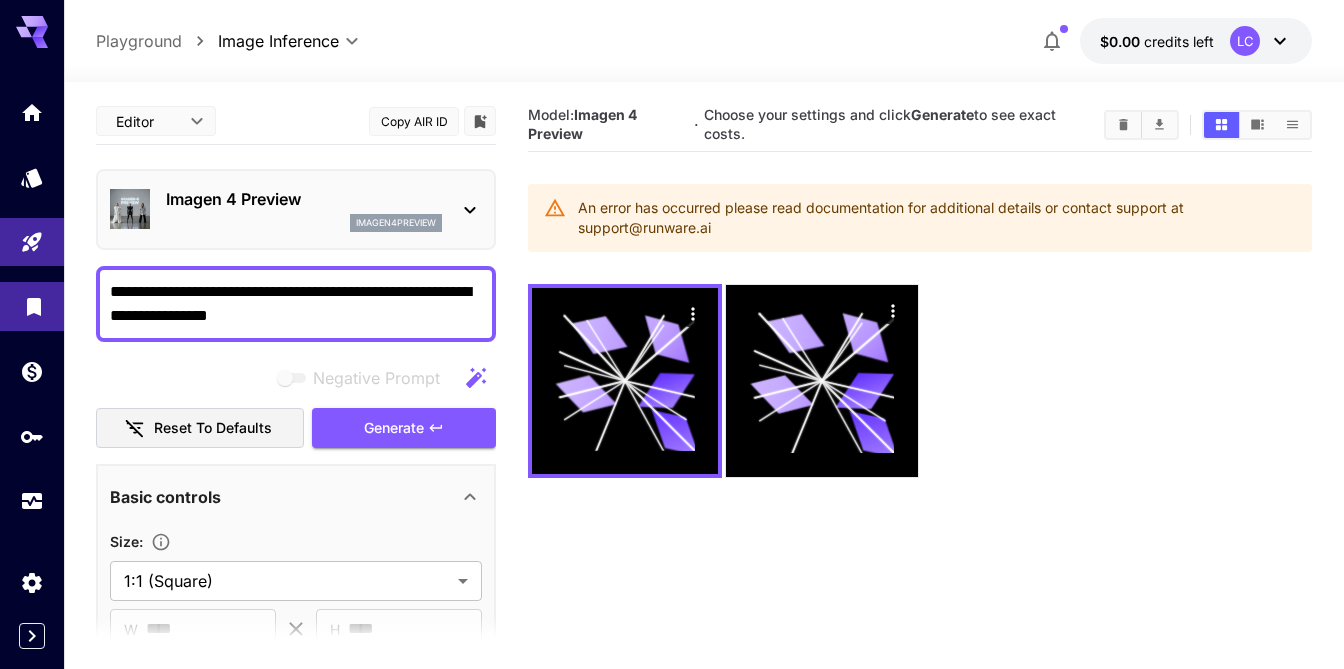 drag, startPoint x: 302, startPoint y: 292, endPoint x: 58, endPoint y: 287, distance: 244.05122 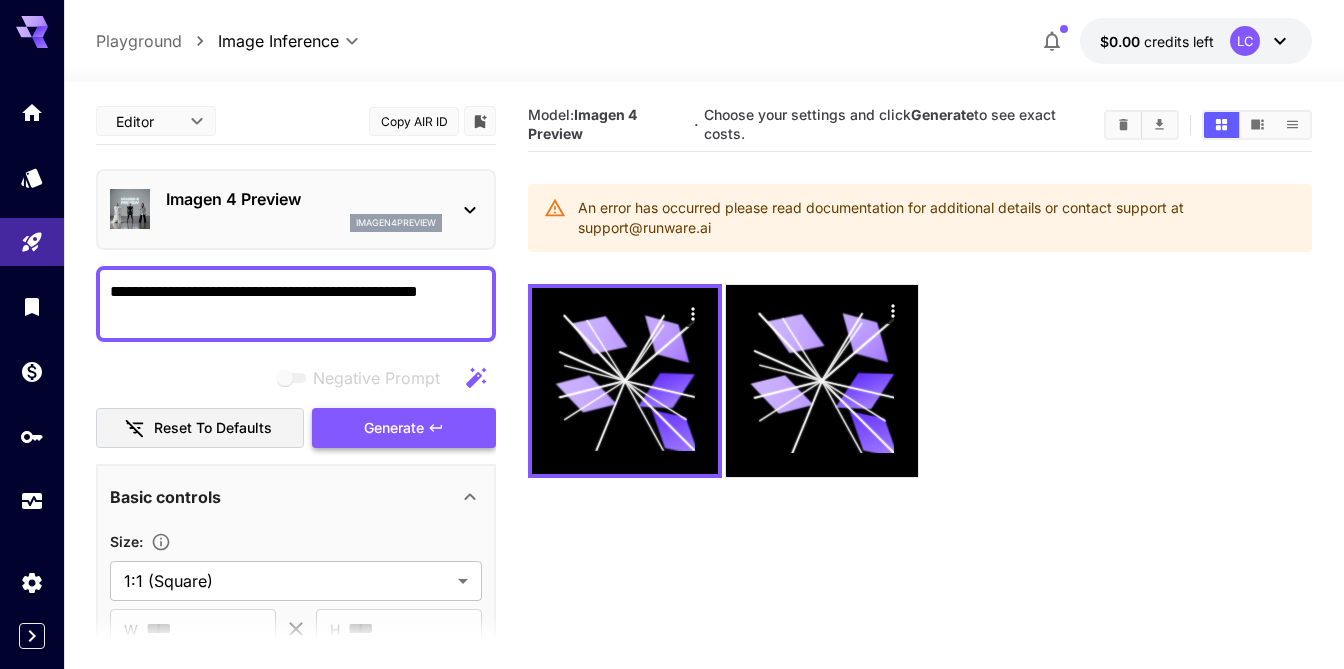 click on "Generate" at bounding box center [404, 428] 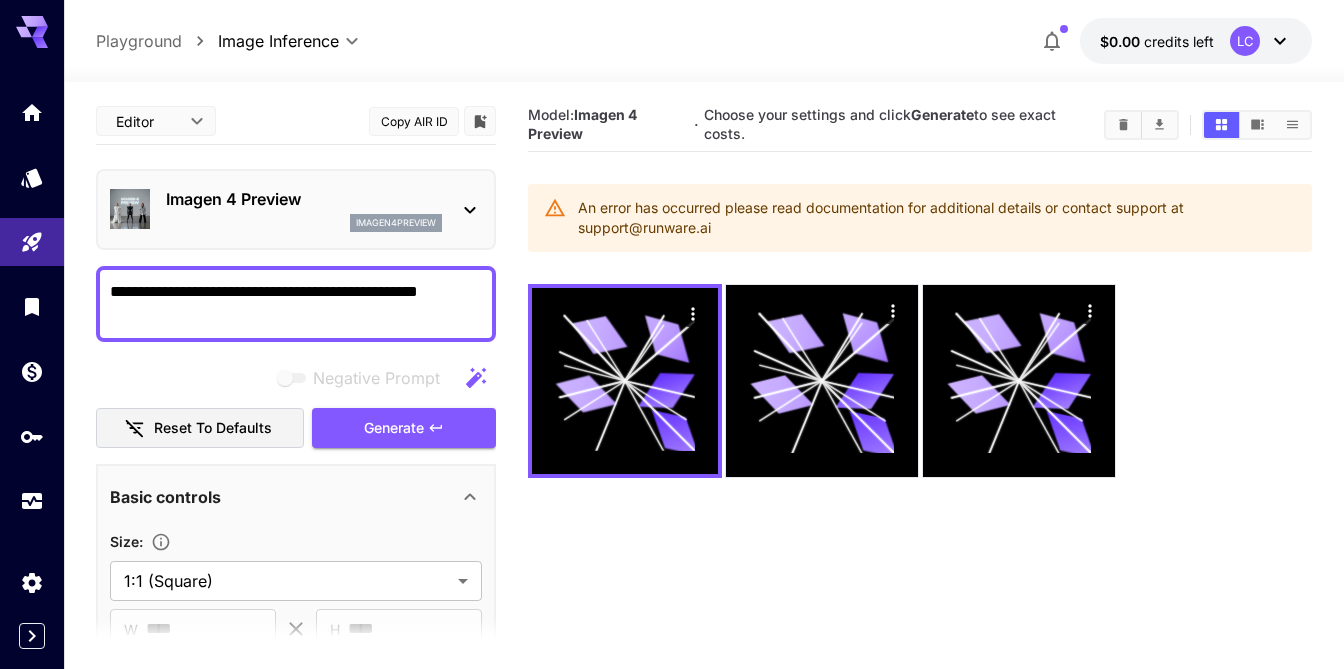 drag, startPoint x: 342, startPoint y: 296, endPoint x: 331, endPoint y: 309, distance: 17.029387 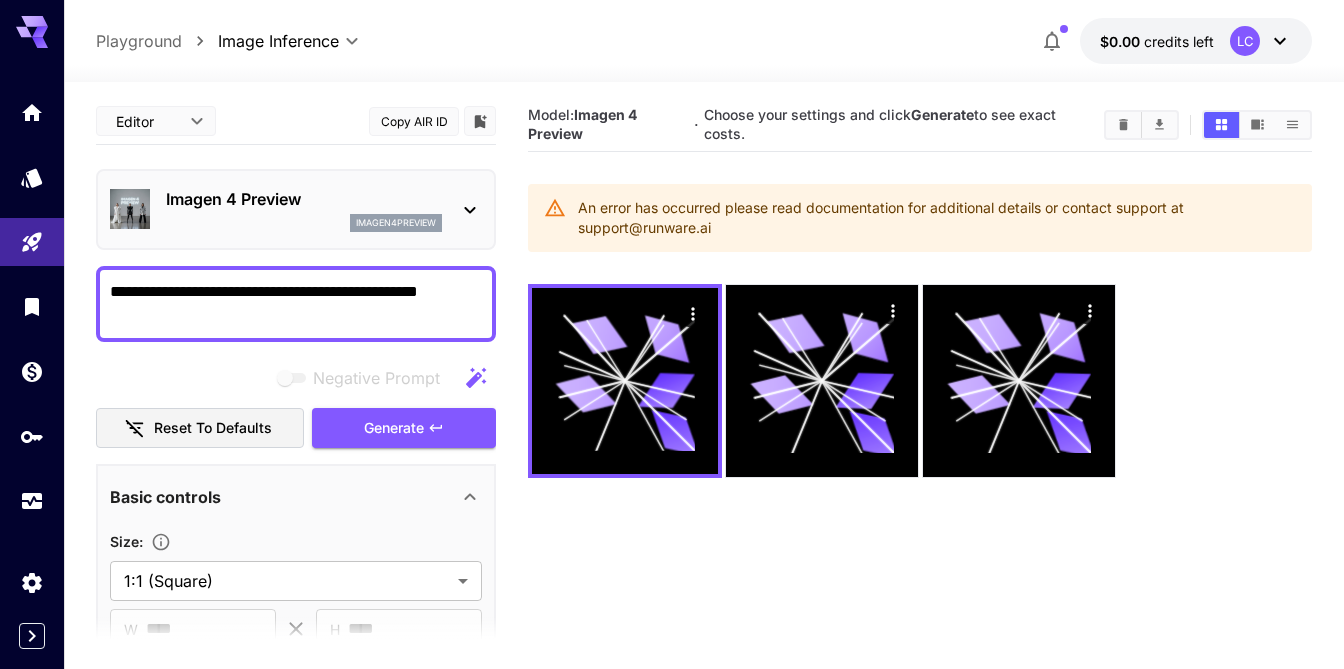 drag, startPoint x: 381, startPoint y: 291, endPoint x: 329, endPoint y: 297, distance: 52.34501 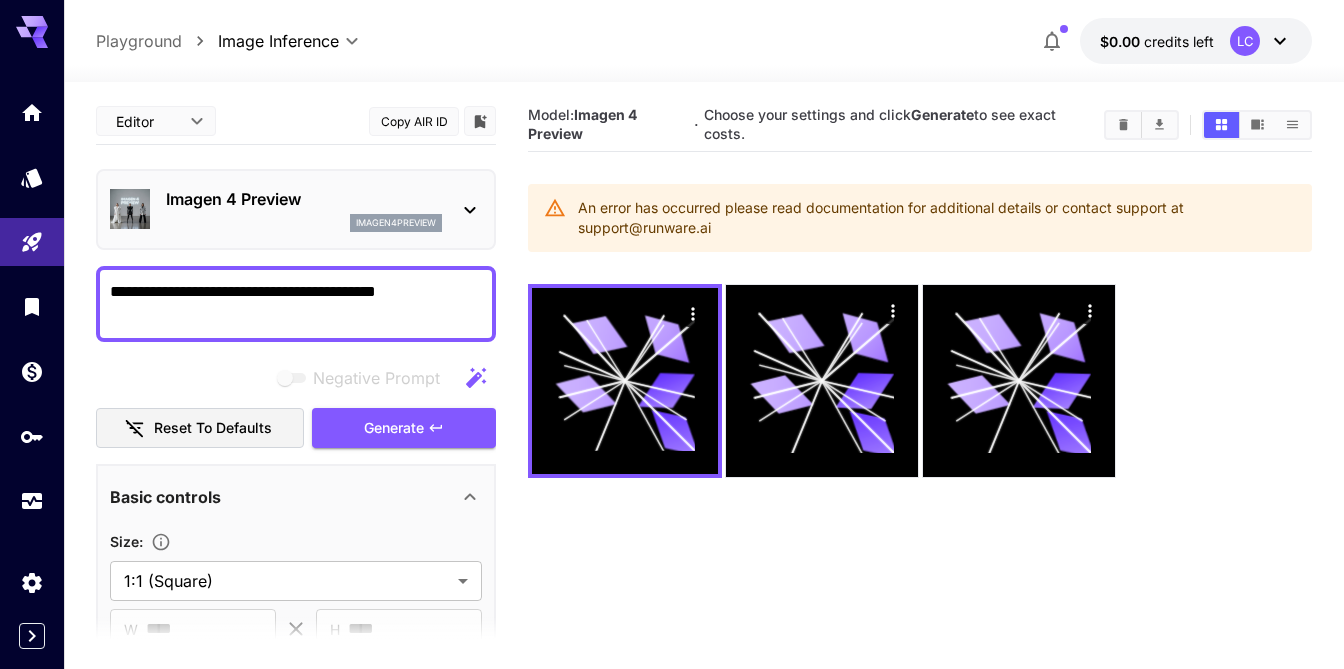 click on "**********" at bounding box center [296, 304] 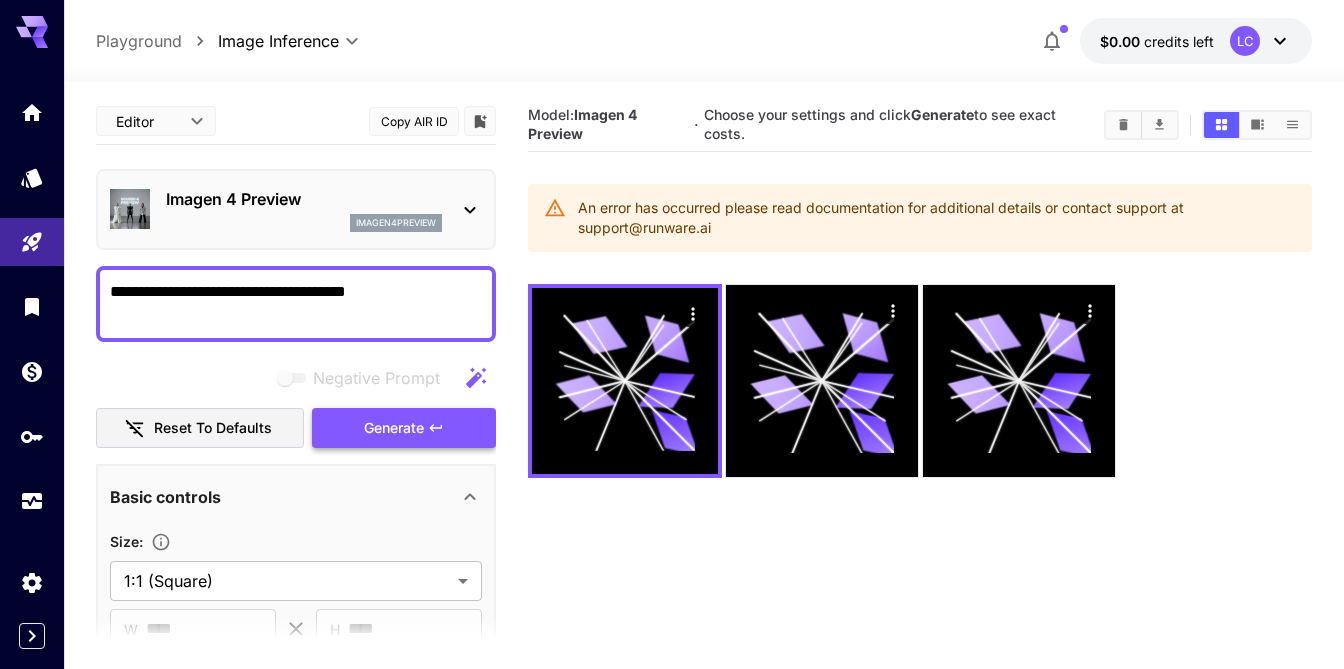 type on "**********" 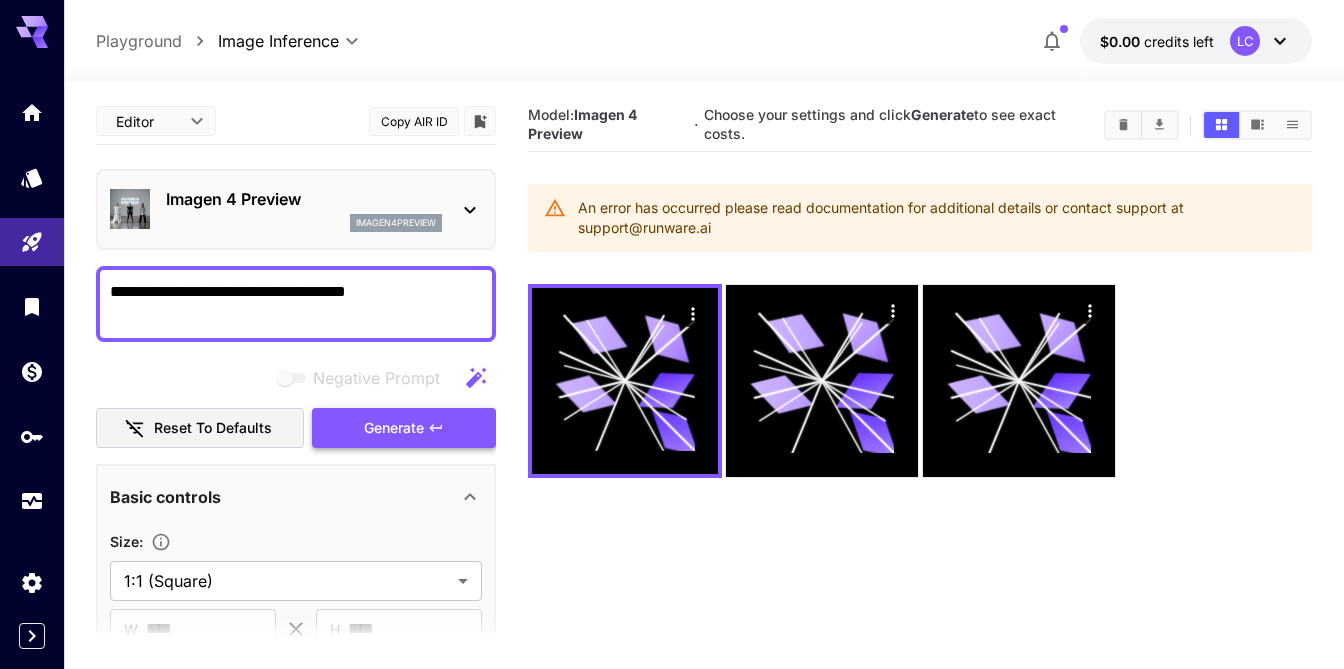 click on "Generate" at bounding box center (394, 428) 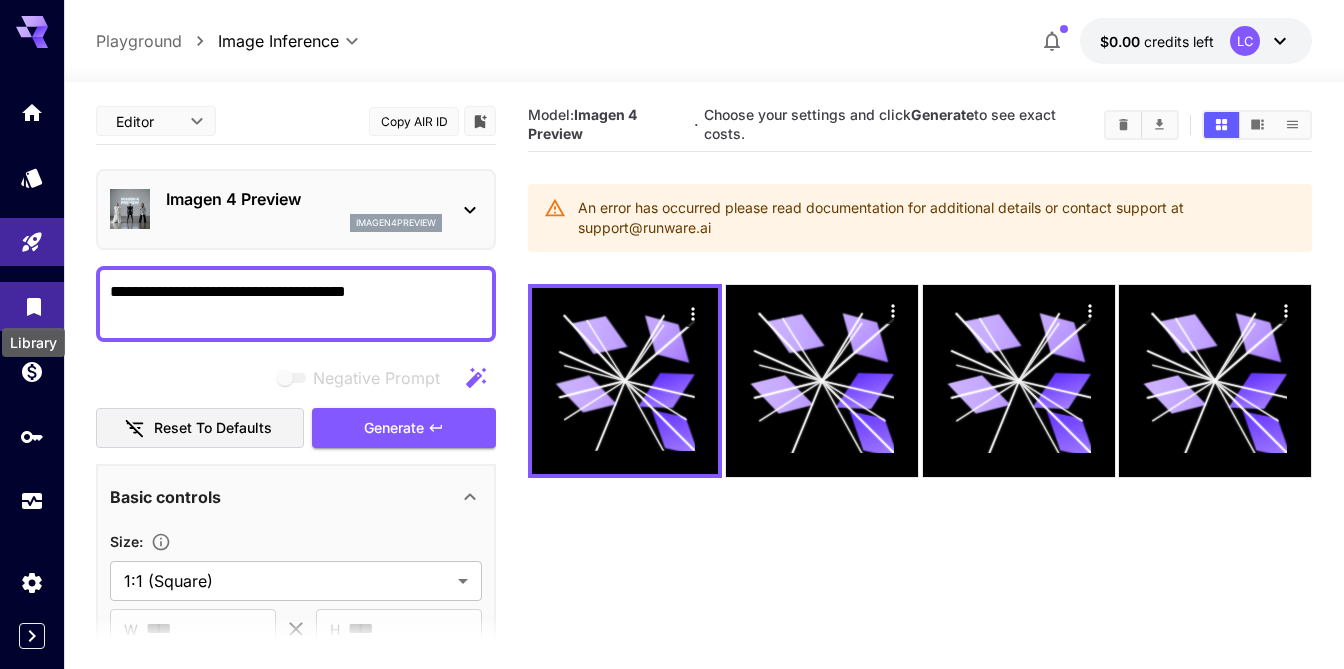 click 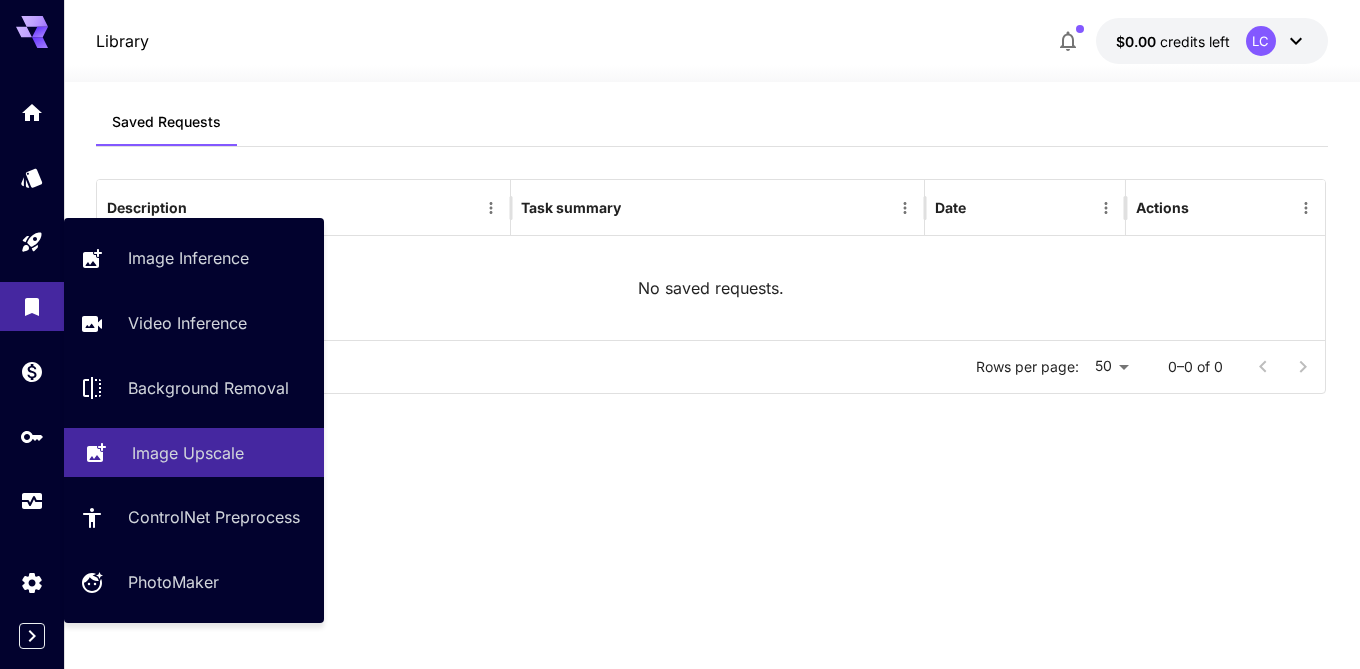 click on "Image Upscale" at bounding box center (188, 453) 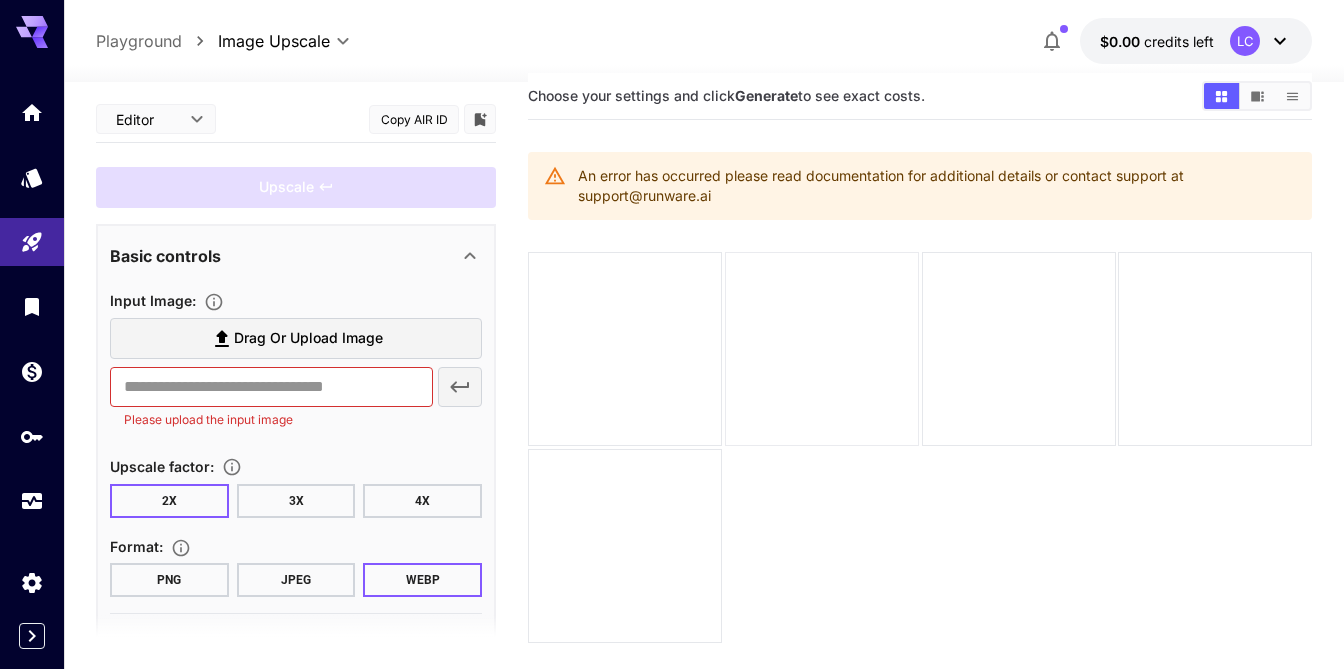 scroll, scrollTop: 0, scrollLeft: 0, axis: both 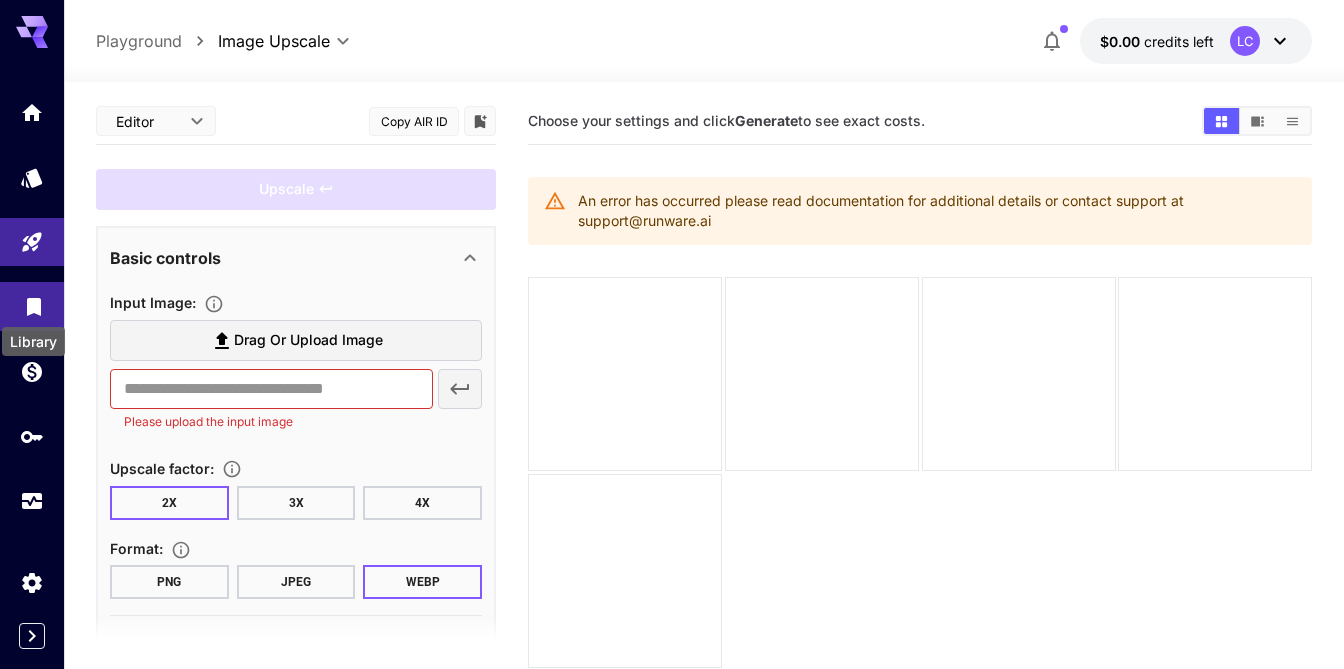 click 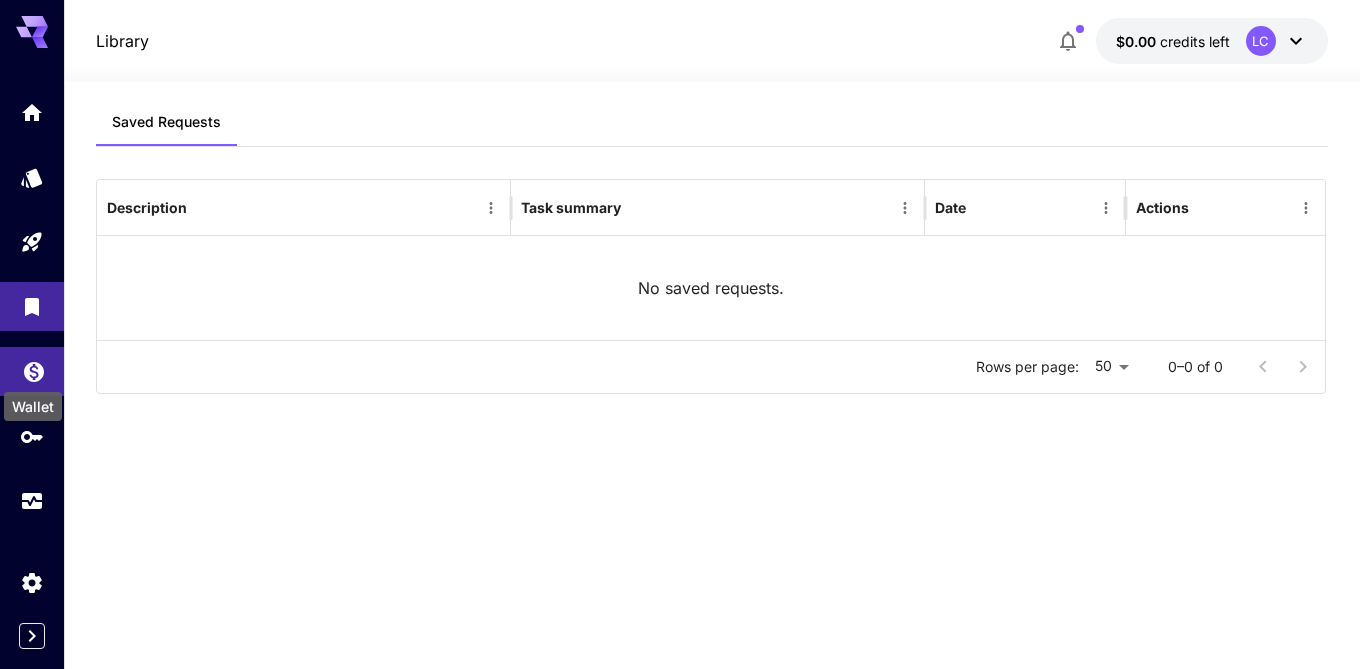 click 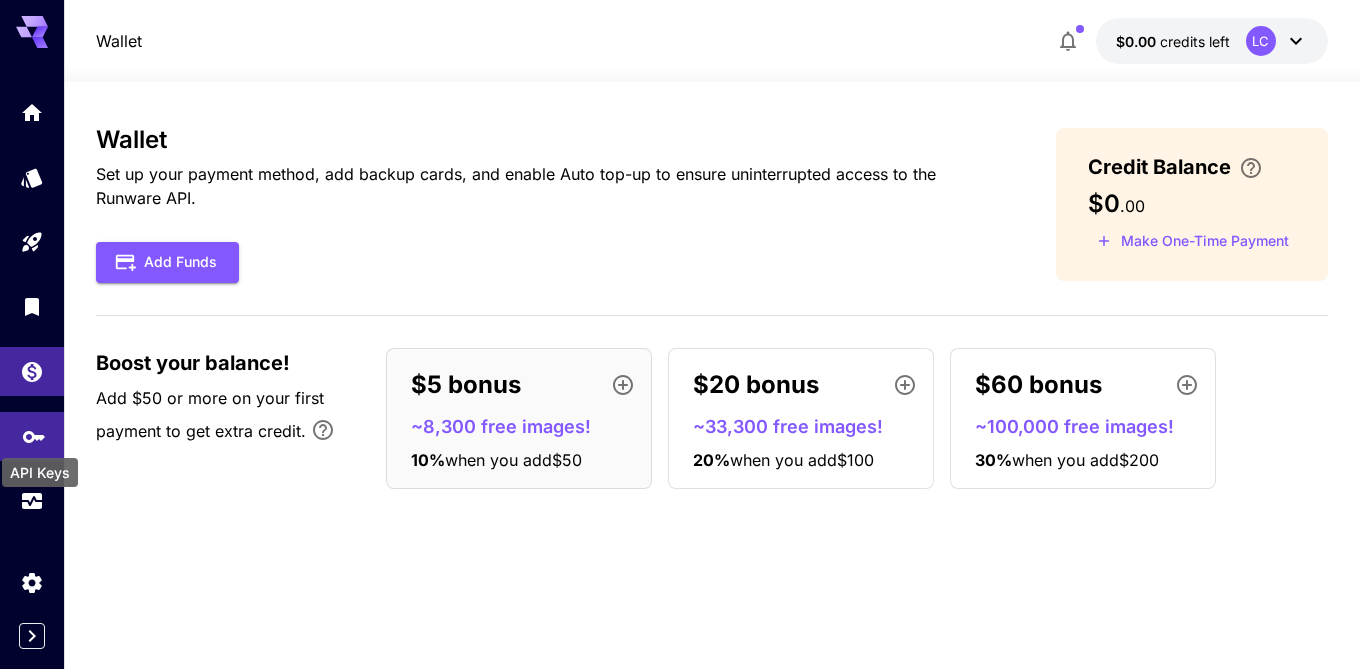 click 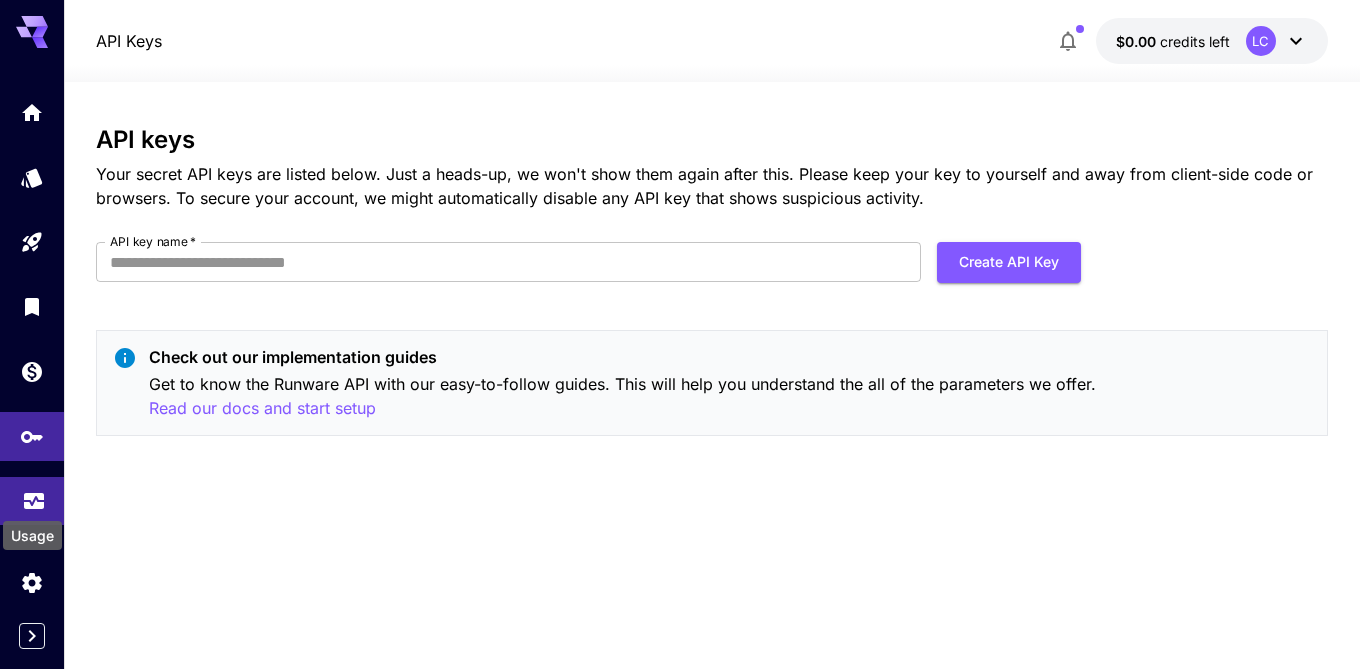 click 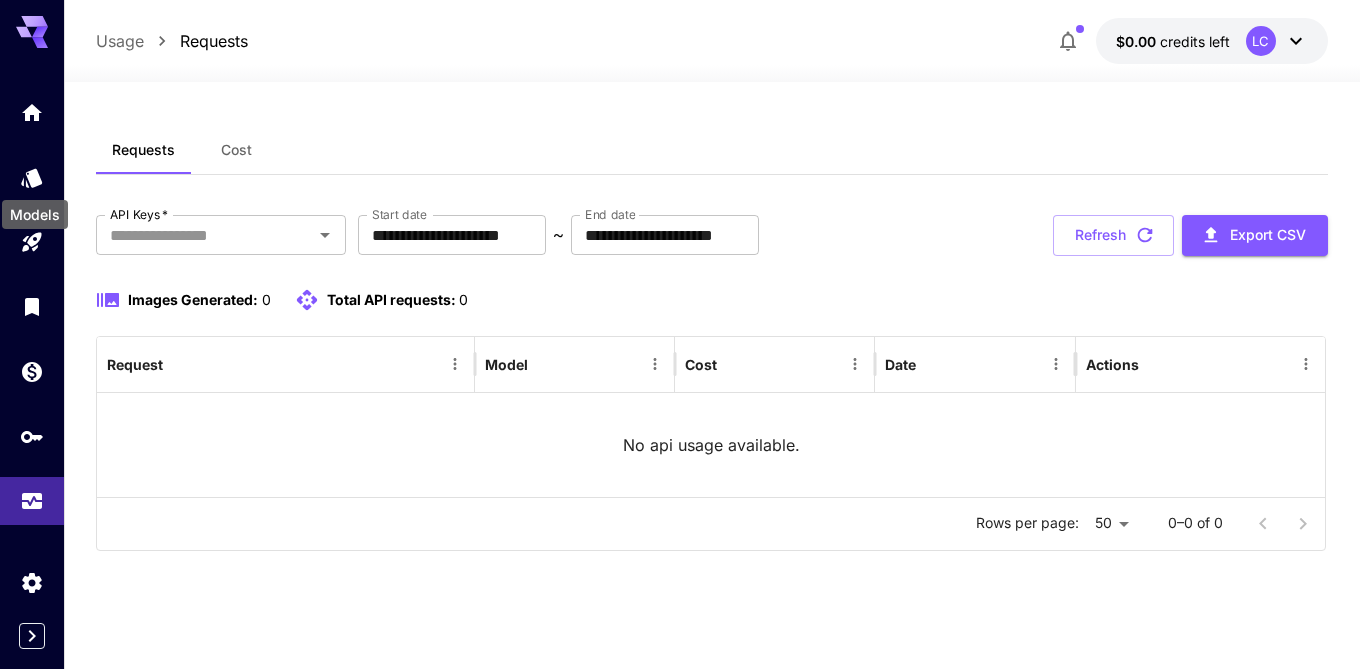 click on "Models" at bounding box center [35, 208] 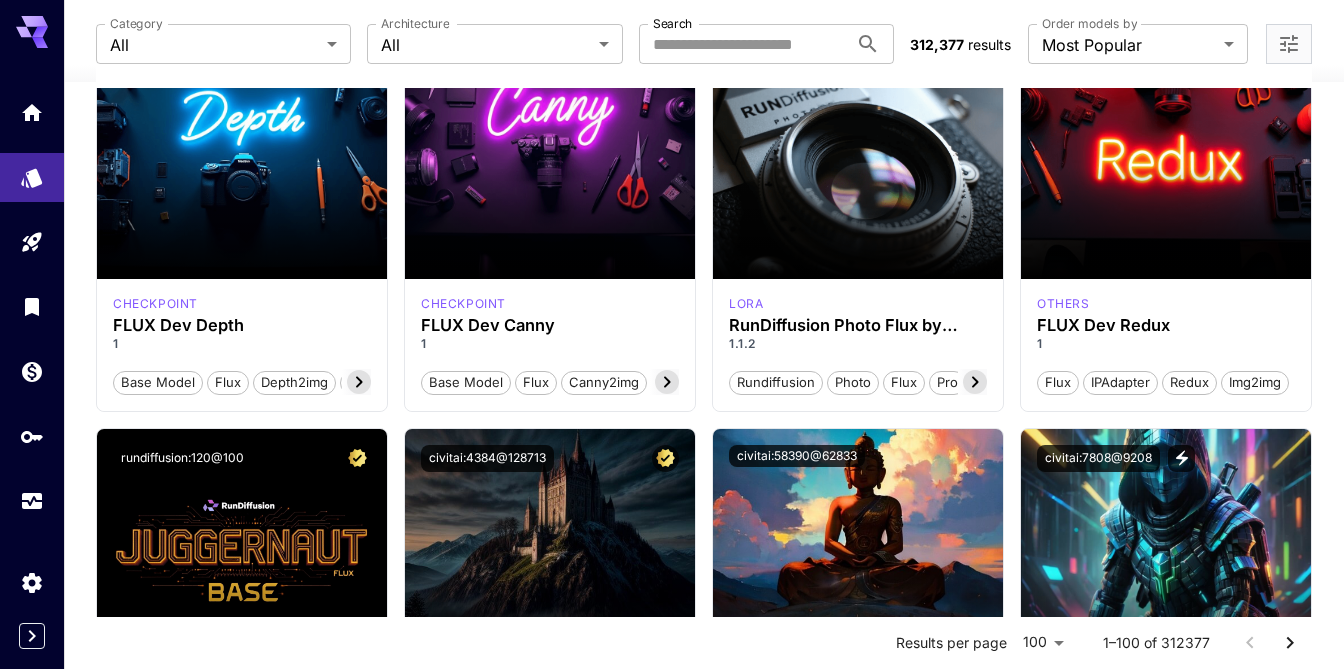 scroll, scrollTop: 2033, scrollLeft: 0, axis: vertical 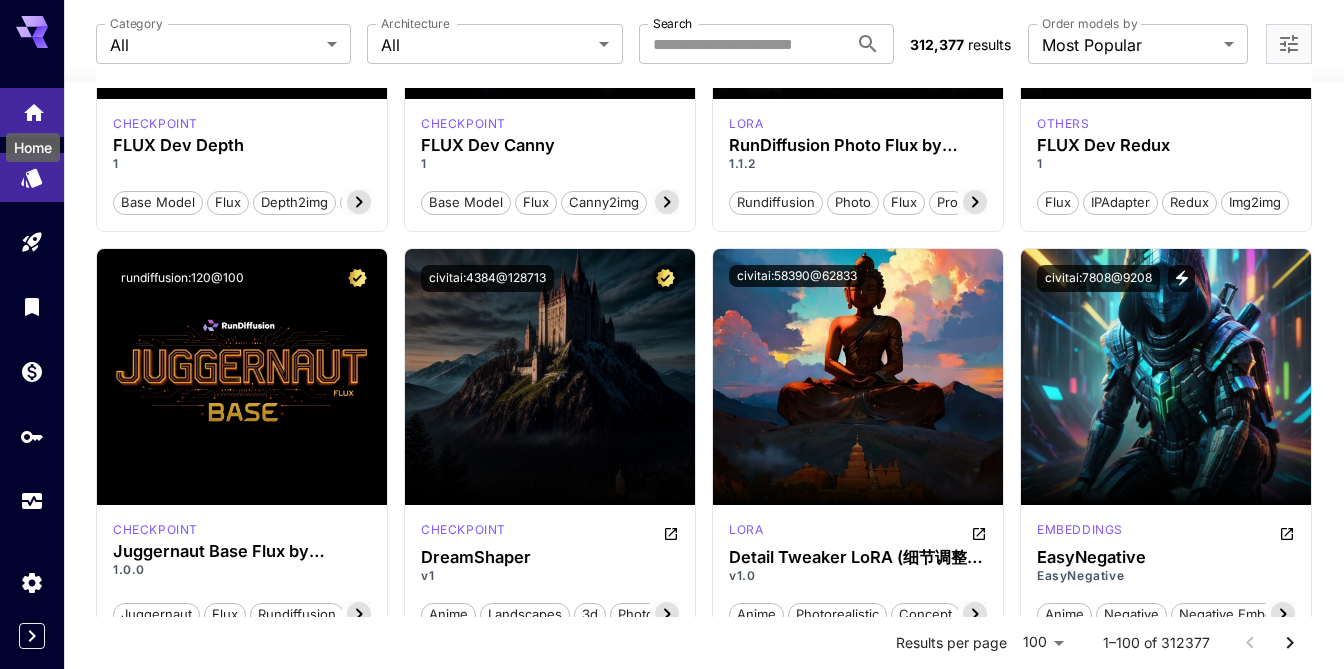 click 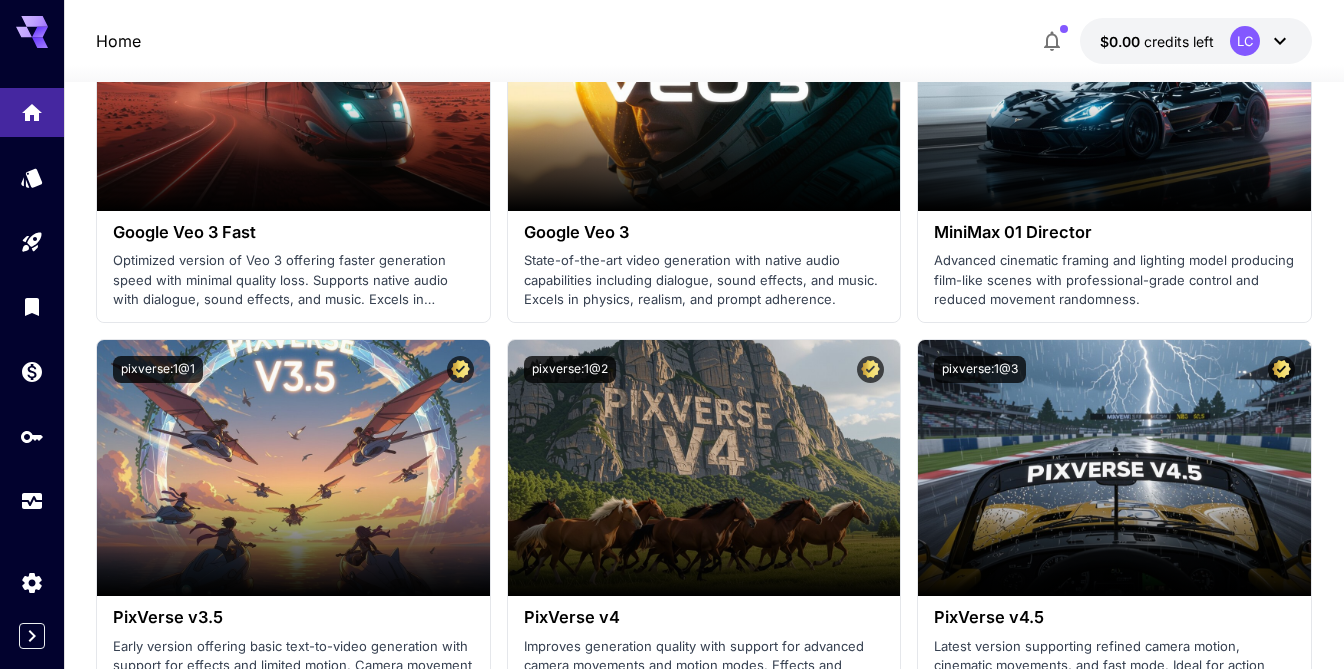 click 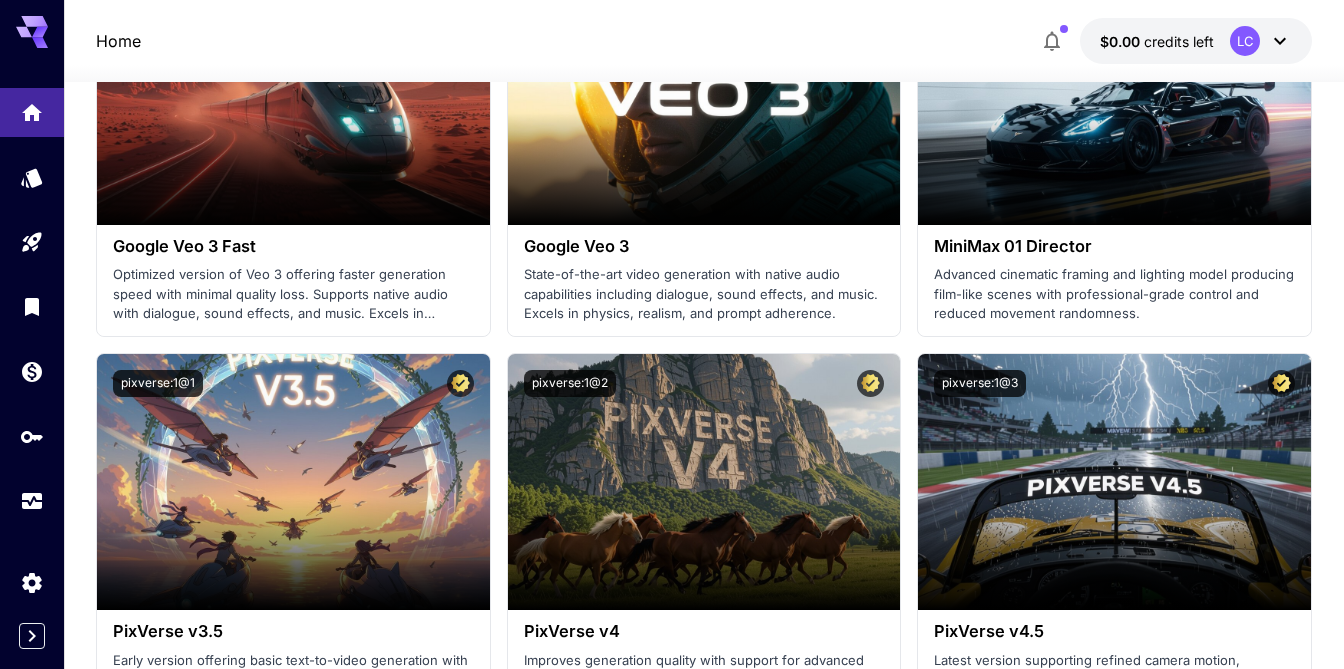 click 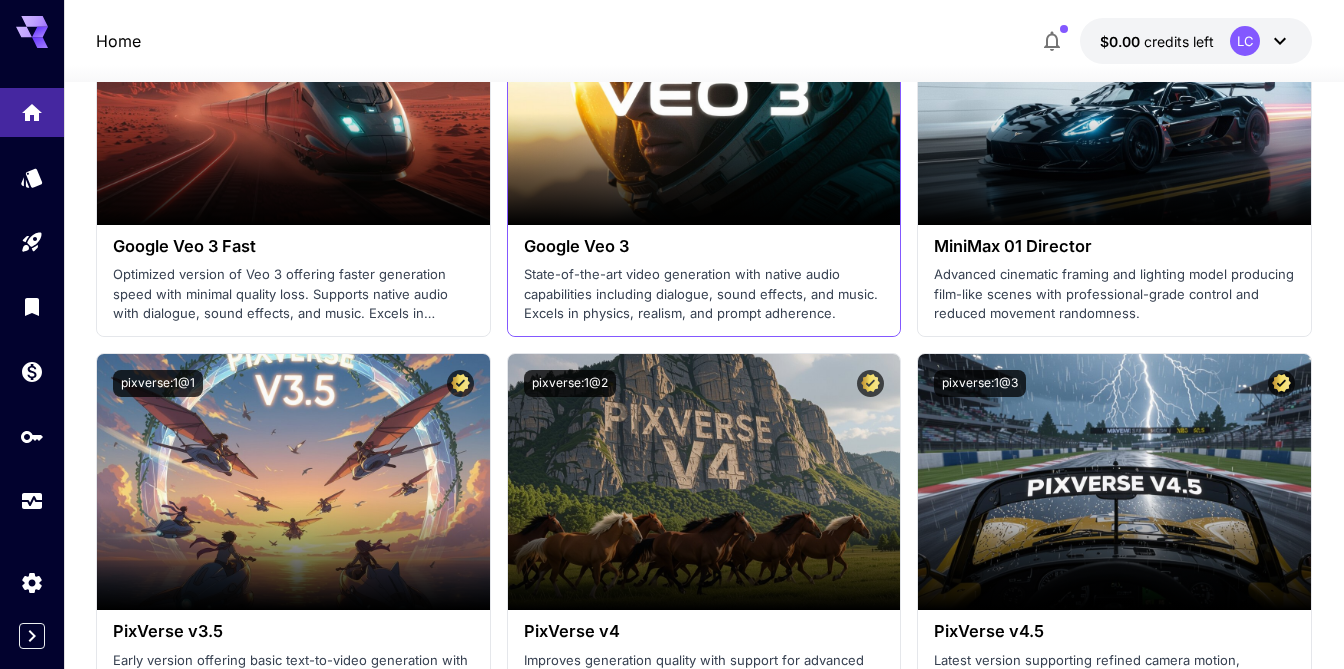 scroll, scrollTop: 2067, scrollLeft: 0, axis: vertical 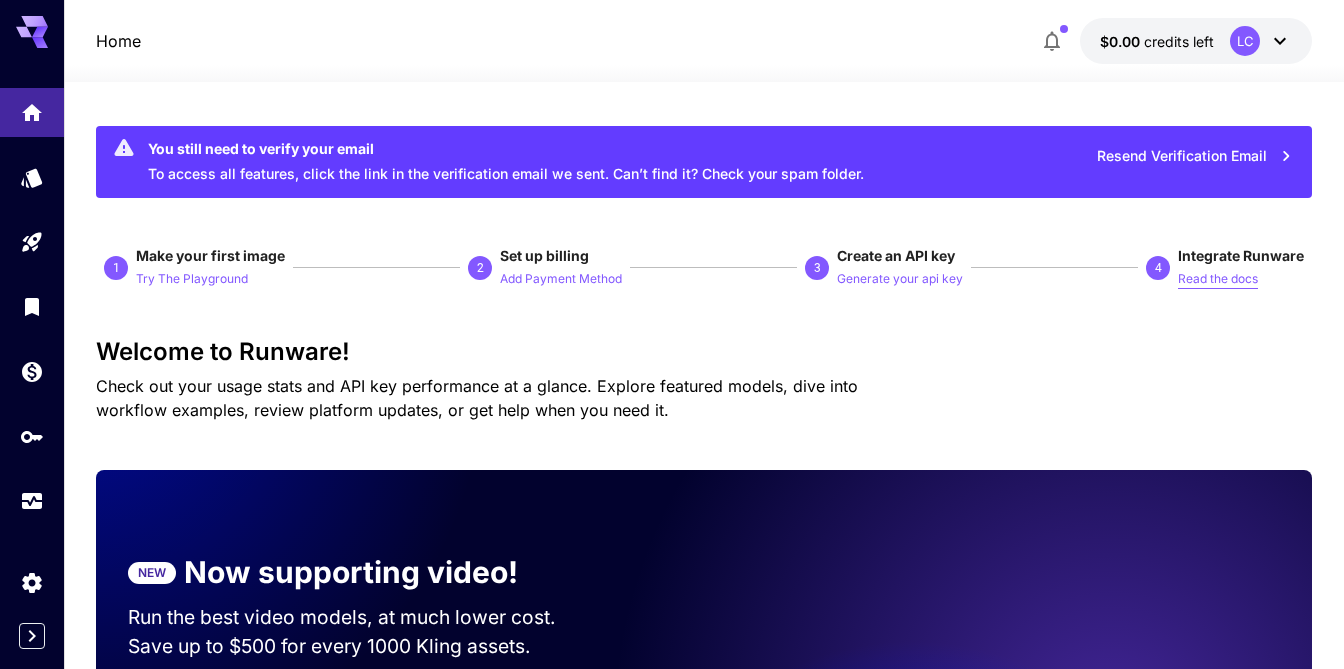 click on "Read the docs" at bounding box center (1218, 279) 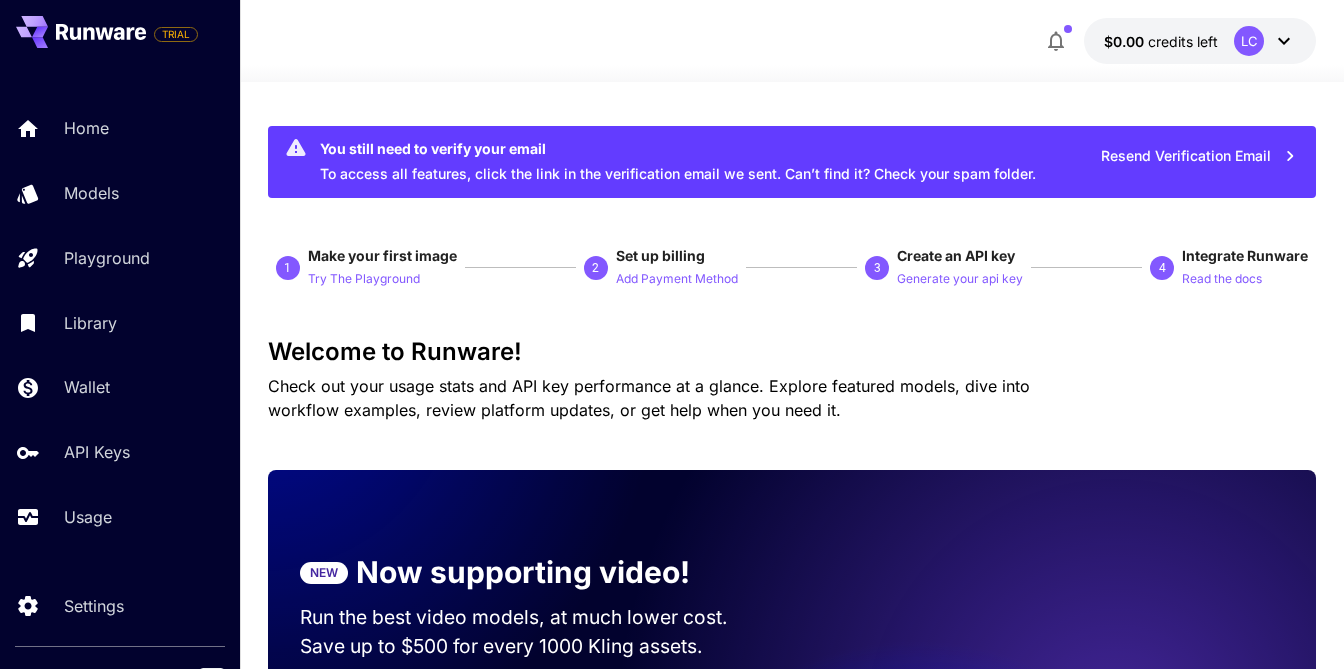 scroll, scrollTop: 0, scrollLeft: 0, axis: both 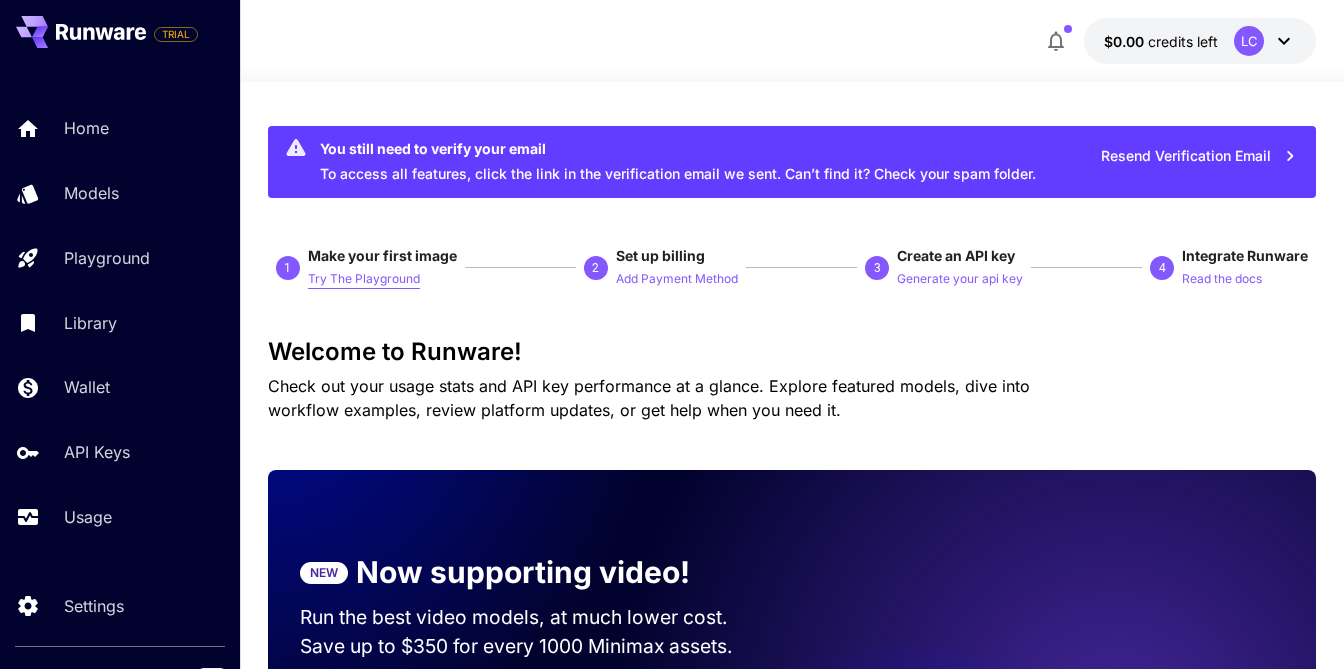 click on "Try The Playground" at bounding box center [364, 279] 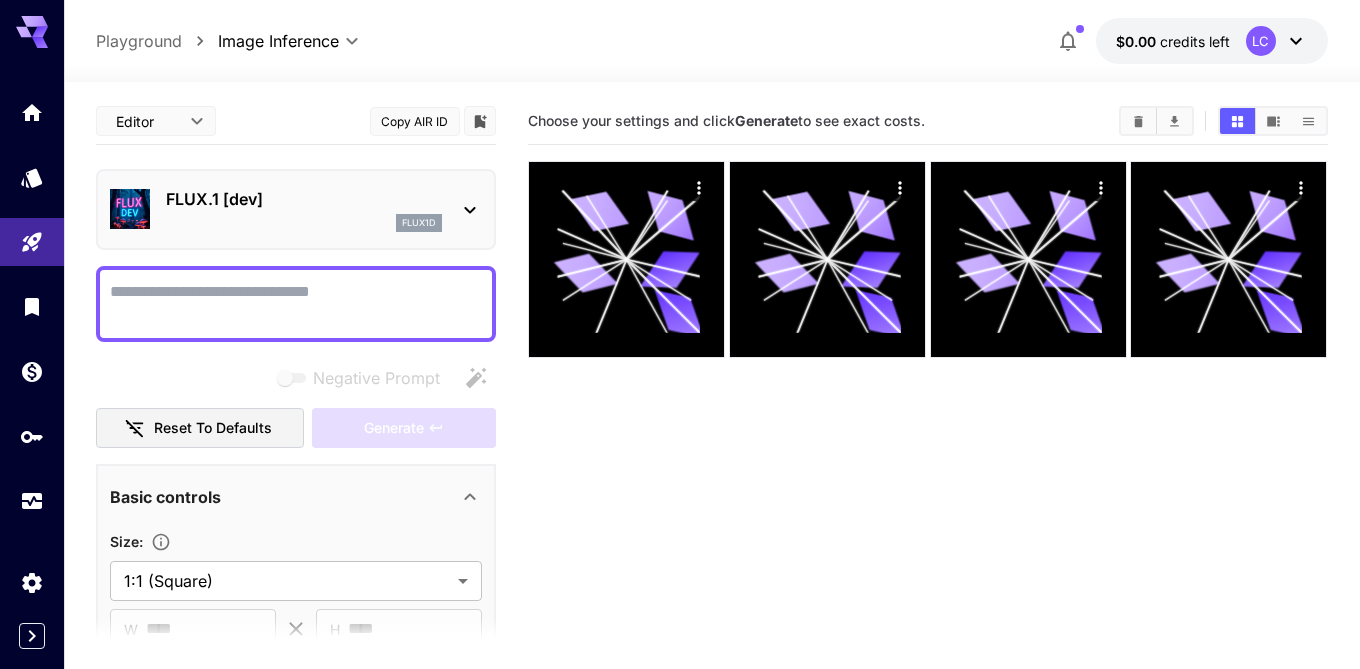 type on "**********" 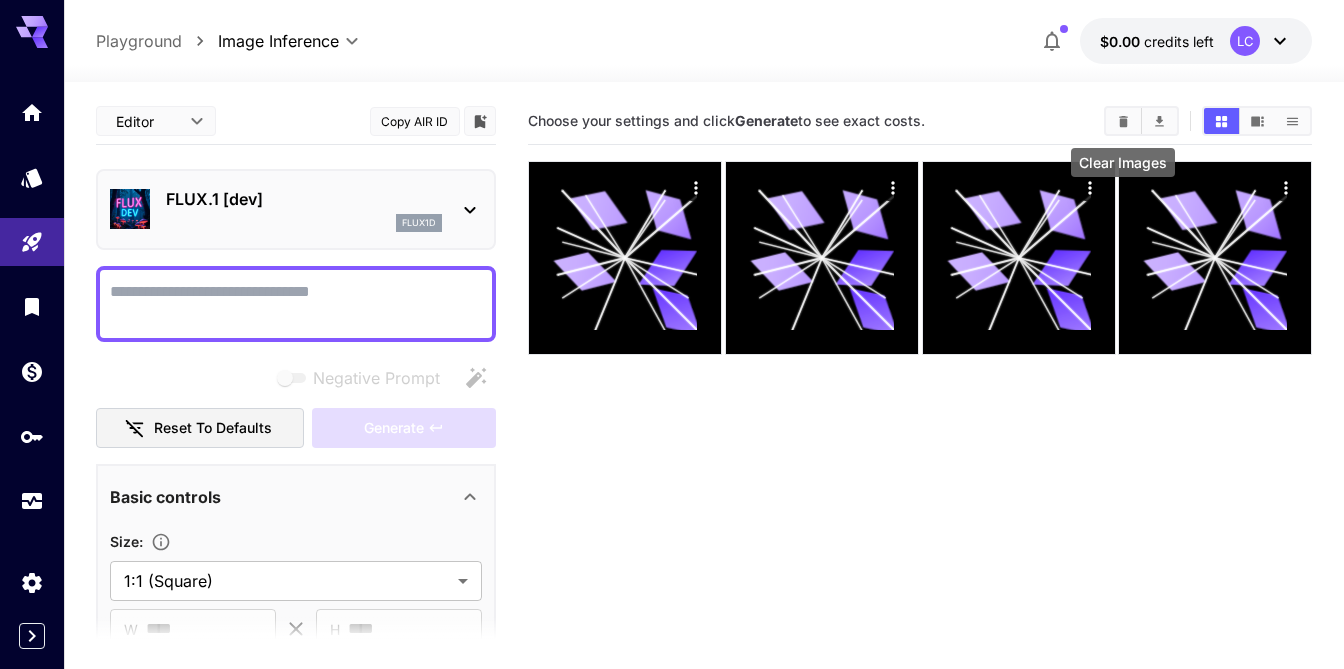 click at bounding box center (1123, 121) 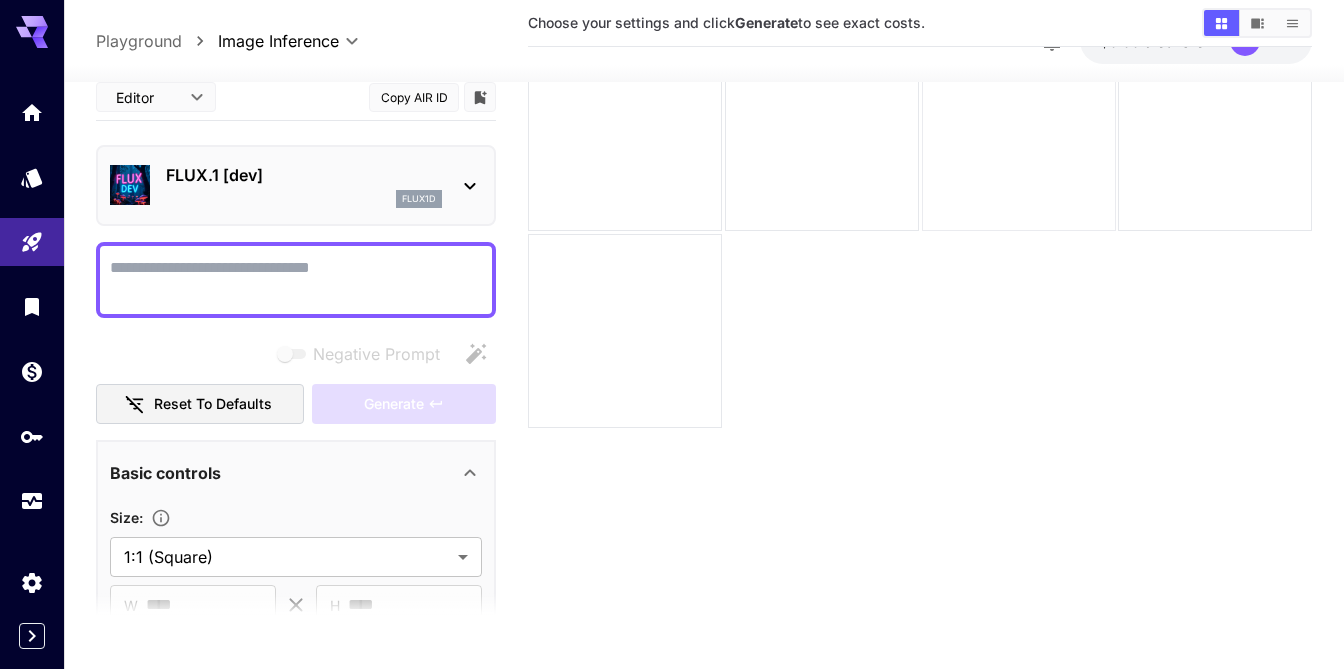 scroll, scrollTop: 158, scrollLeft: 0, axis: vertical 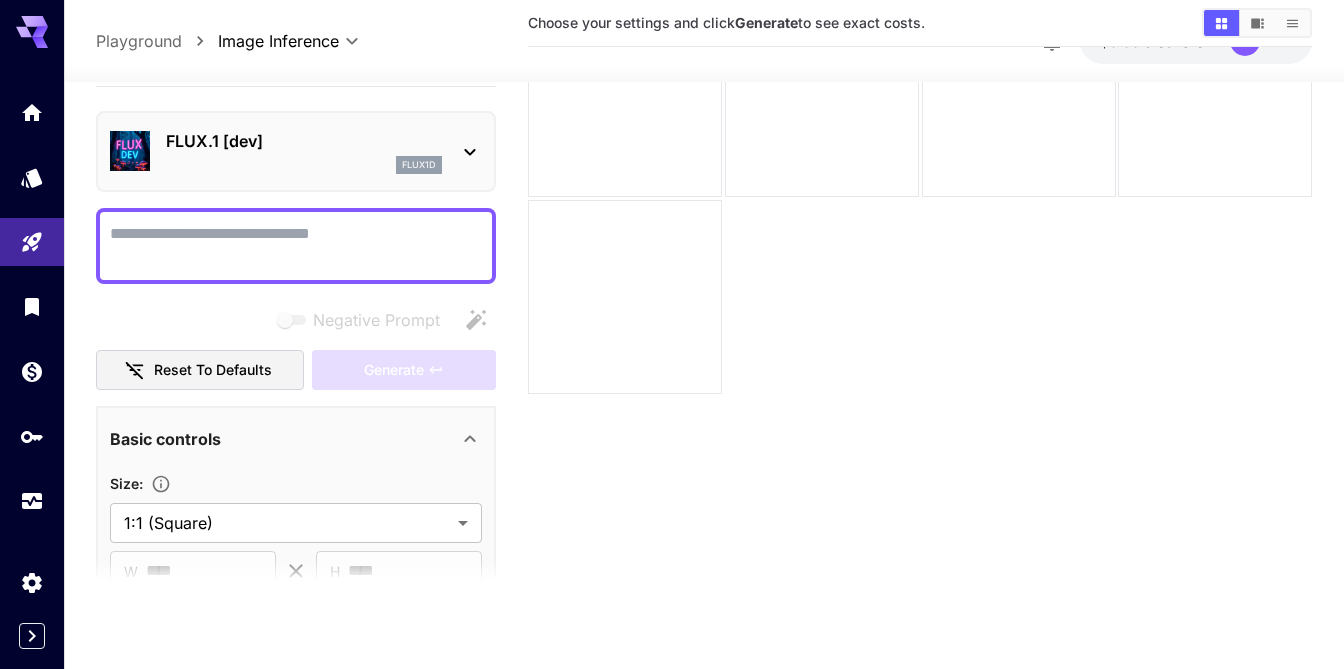 click at bounding box center (296, 584) 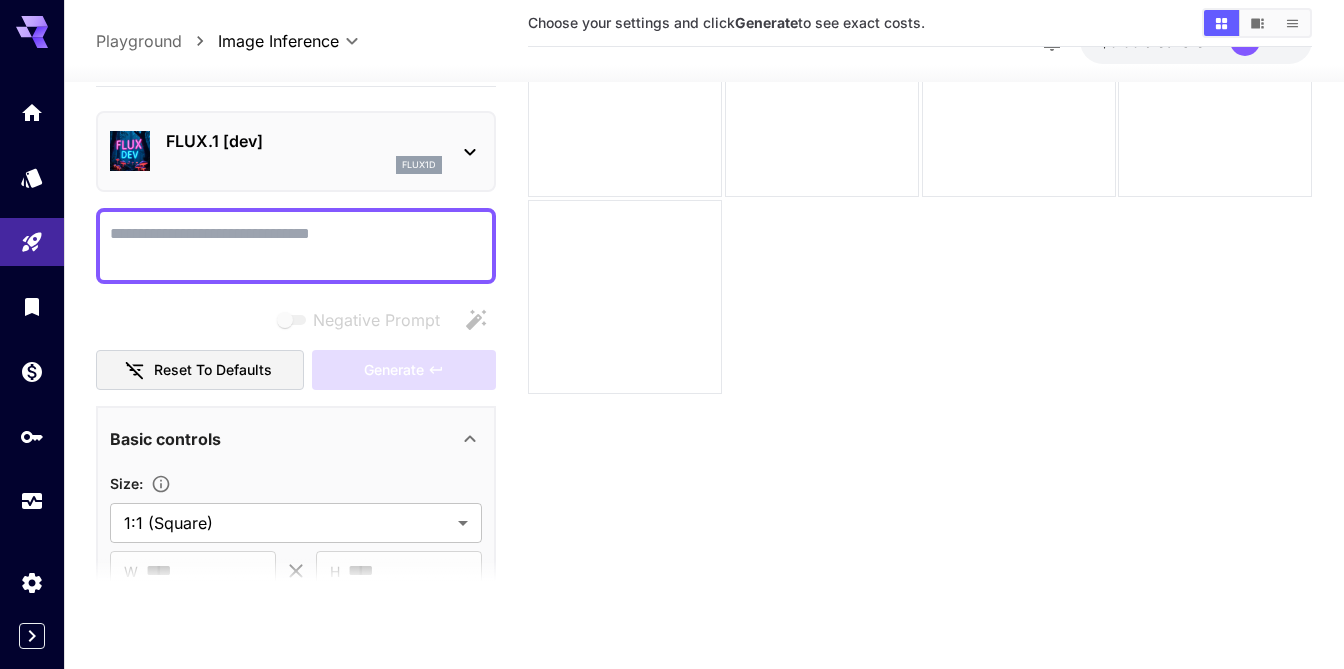 click 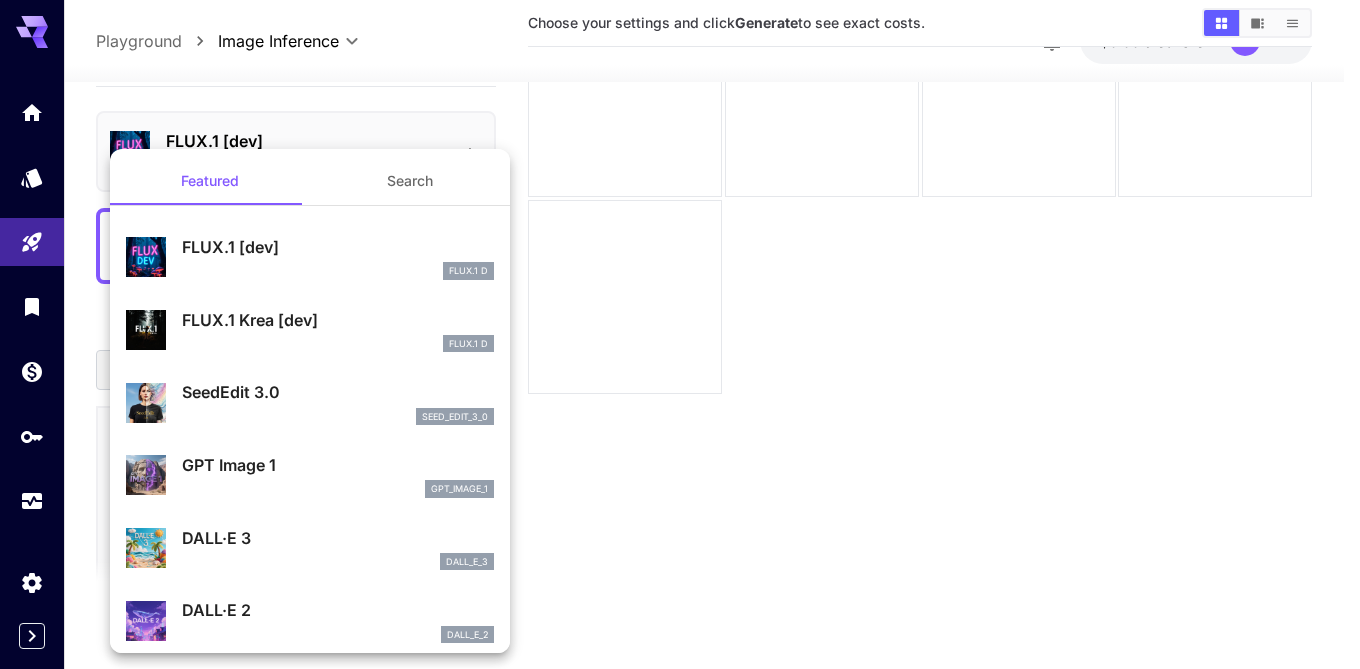 click at bounding box center [680, 334] 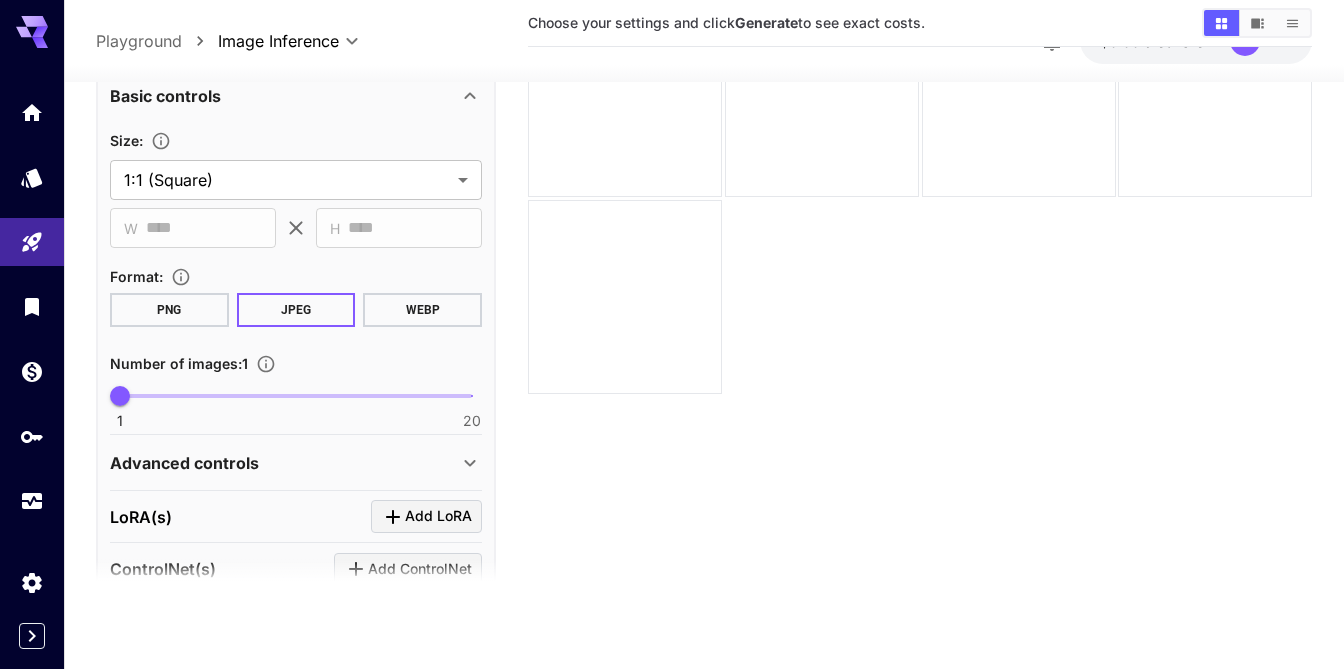 scroll, scrollTop: 367, scrollLeft: 0, axis: vertical 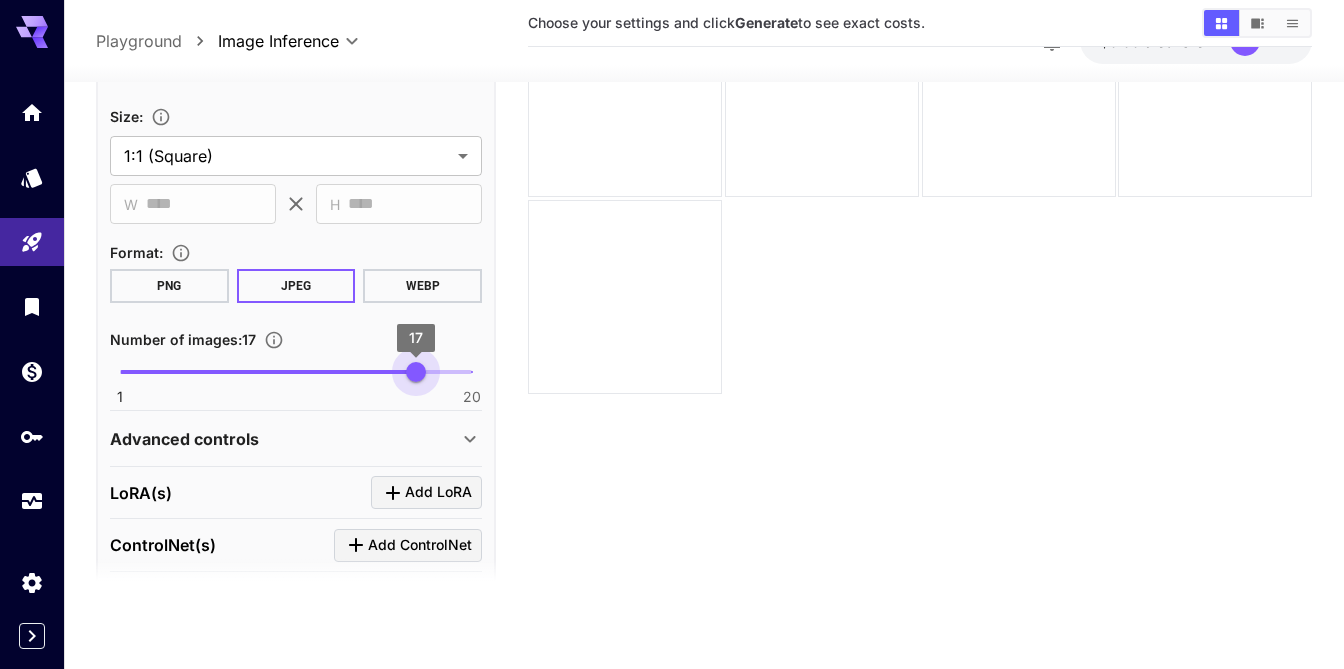 type on "**" 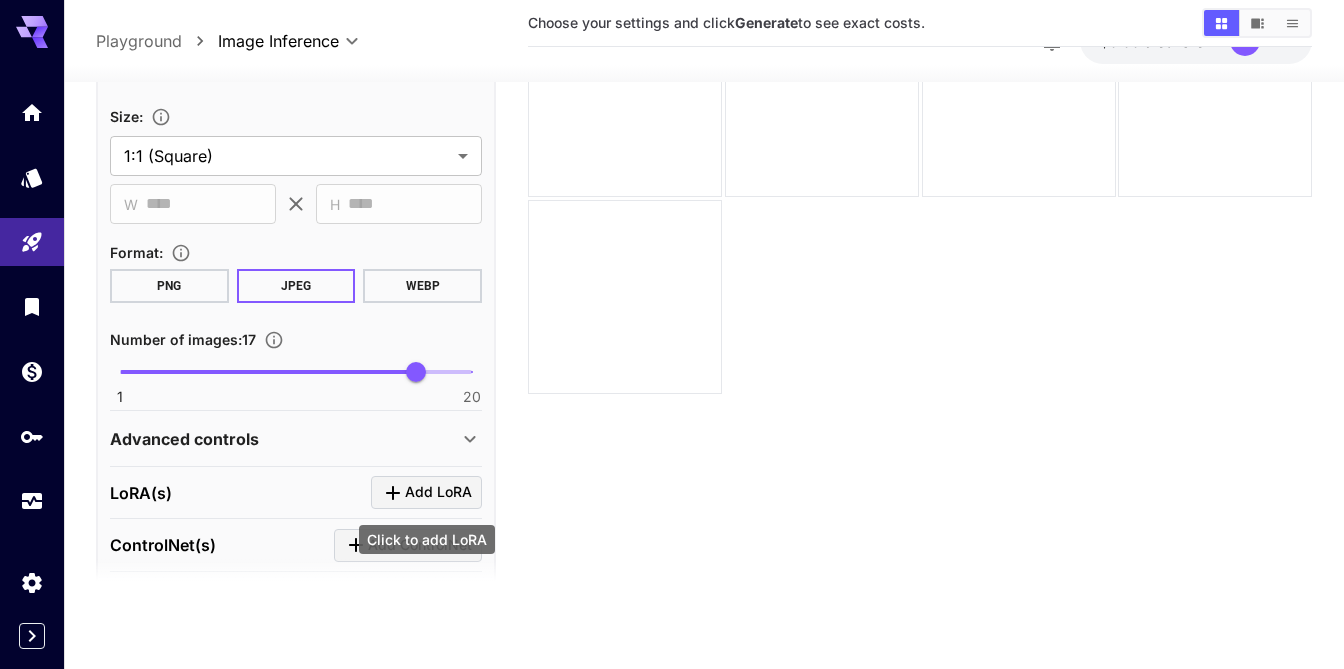 click on "Add LoRA" at bounding box center (438, 493) 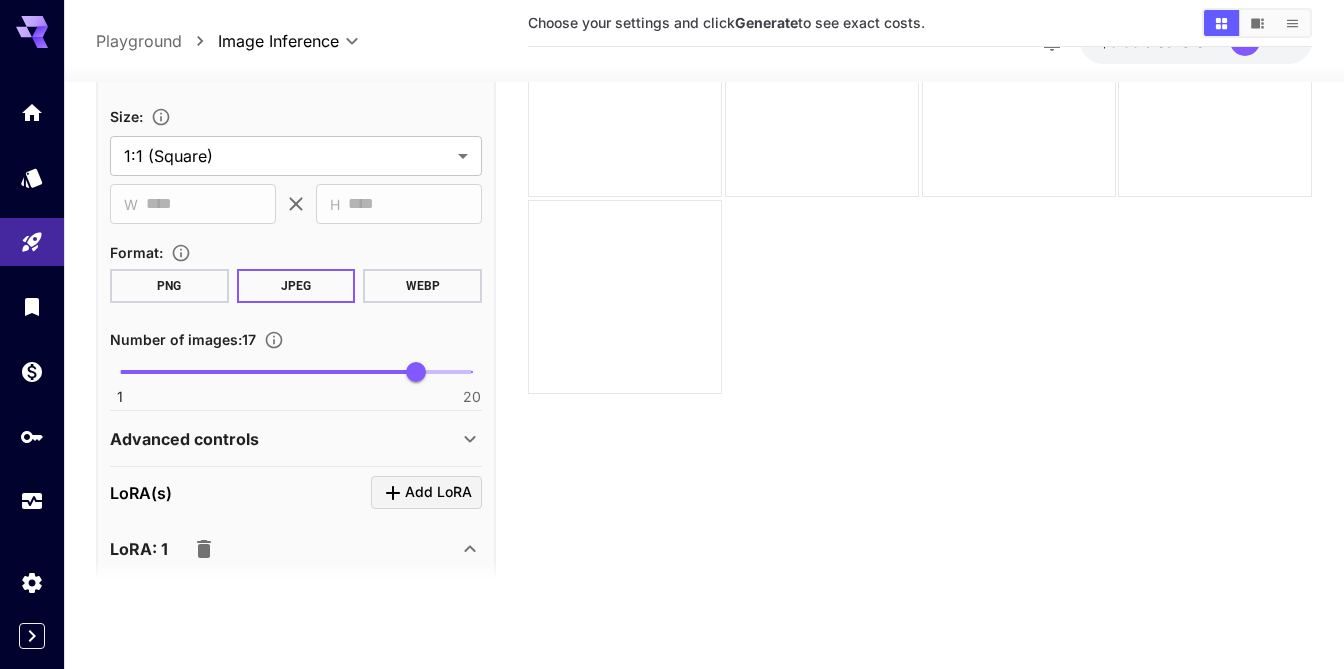 click 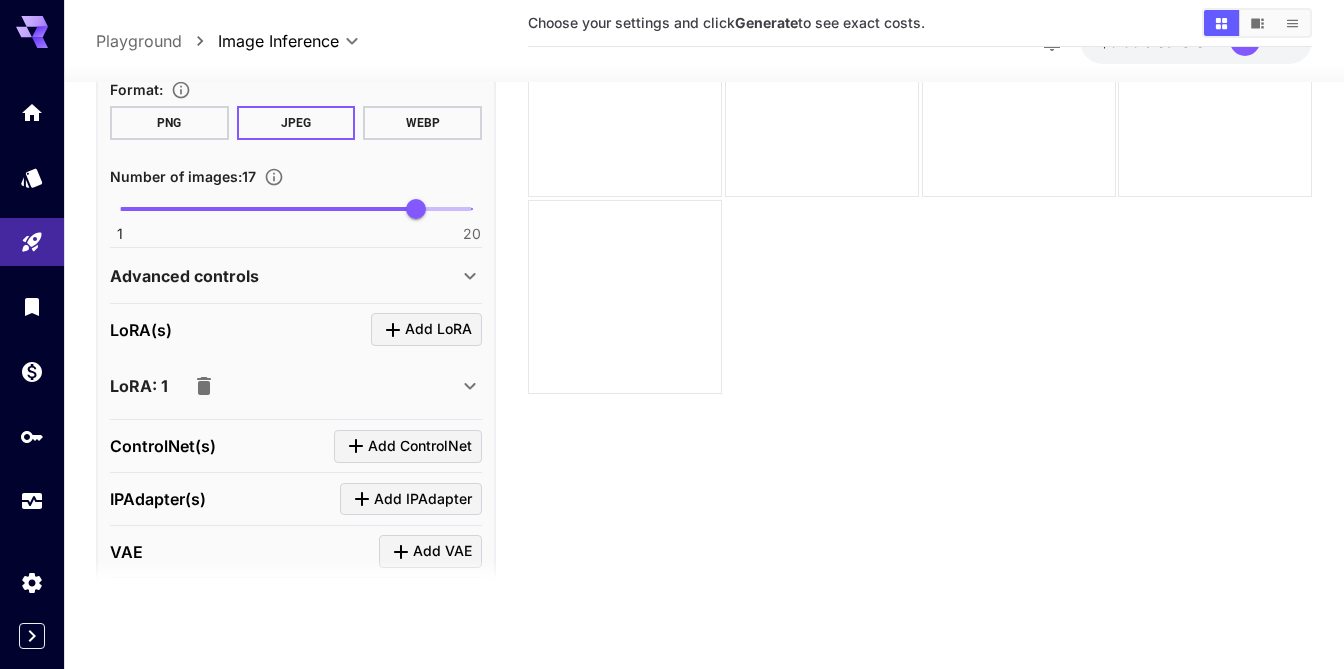 scroll, scrollTop: 533, scrollLeft: 0, axis: vertical 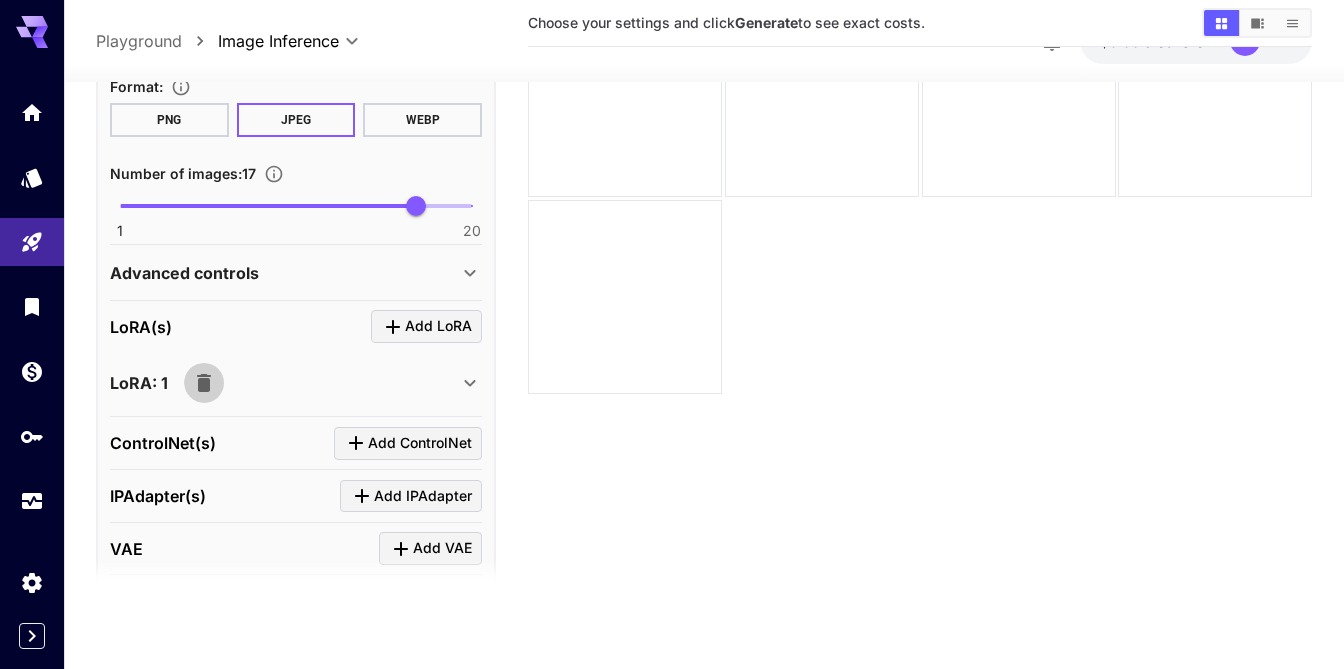 click 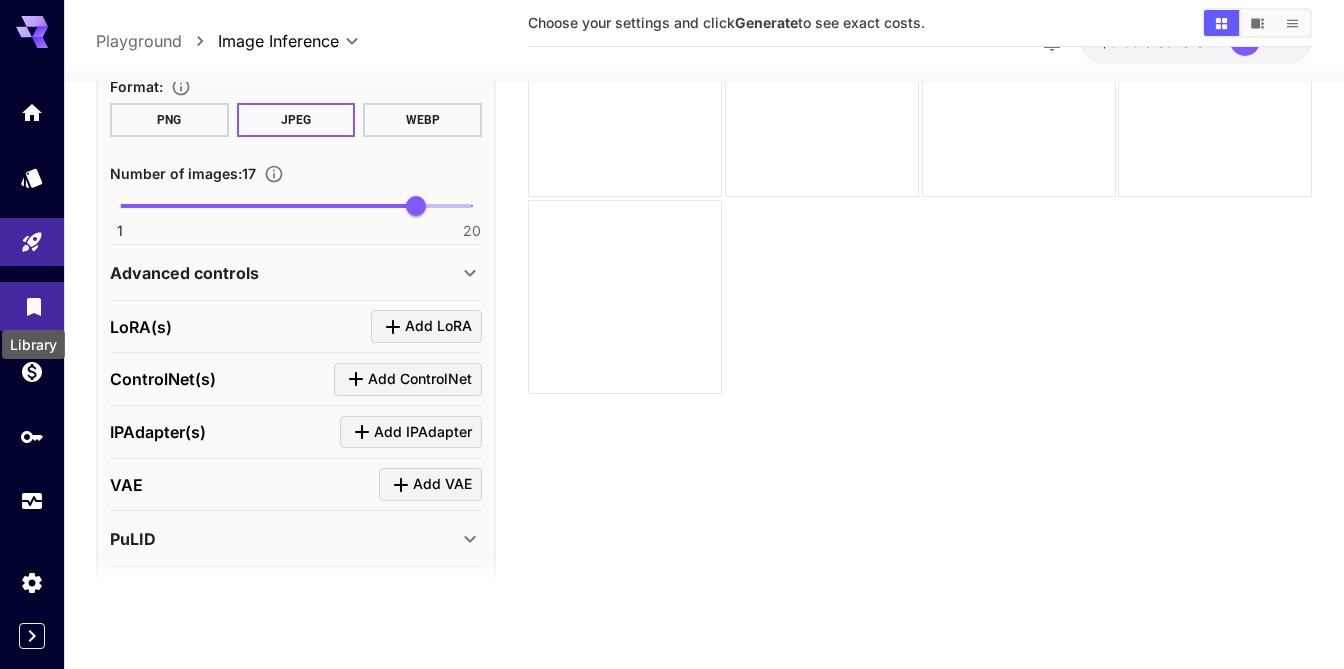click at bounding box center (32, 306) 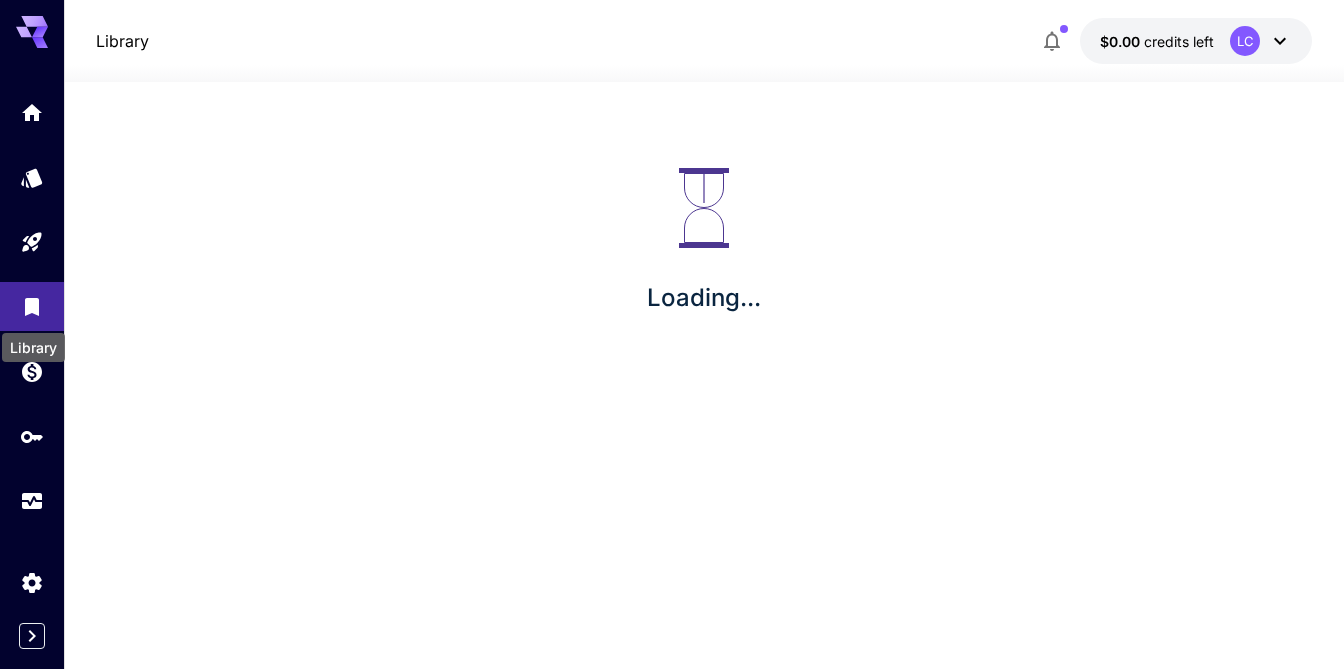 scroll, scrollTop: 0, scrollLeft: 0, axis: both 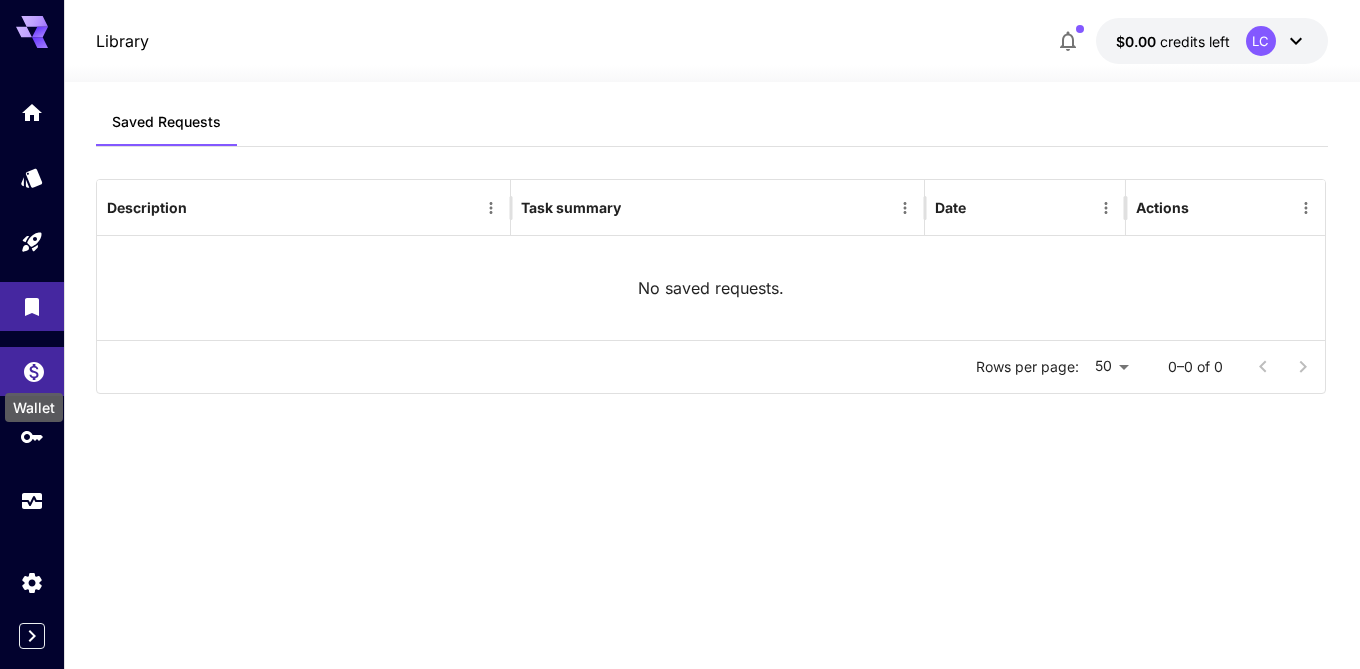 click 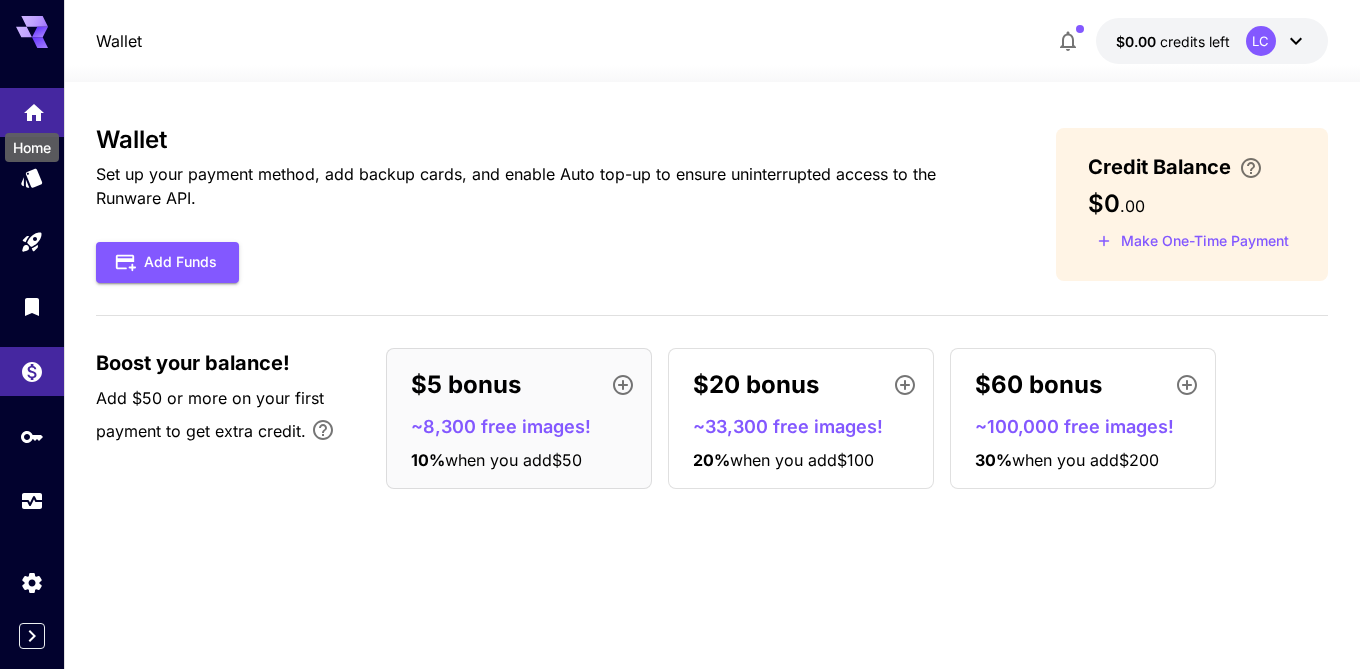 click 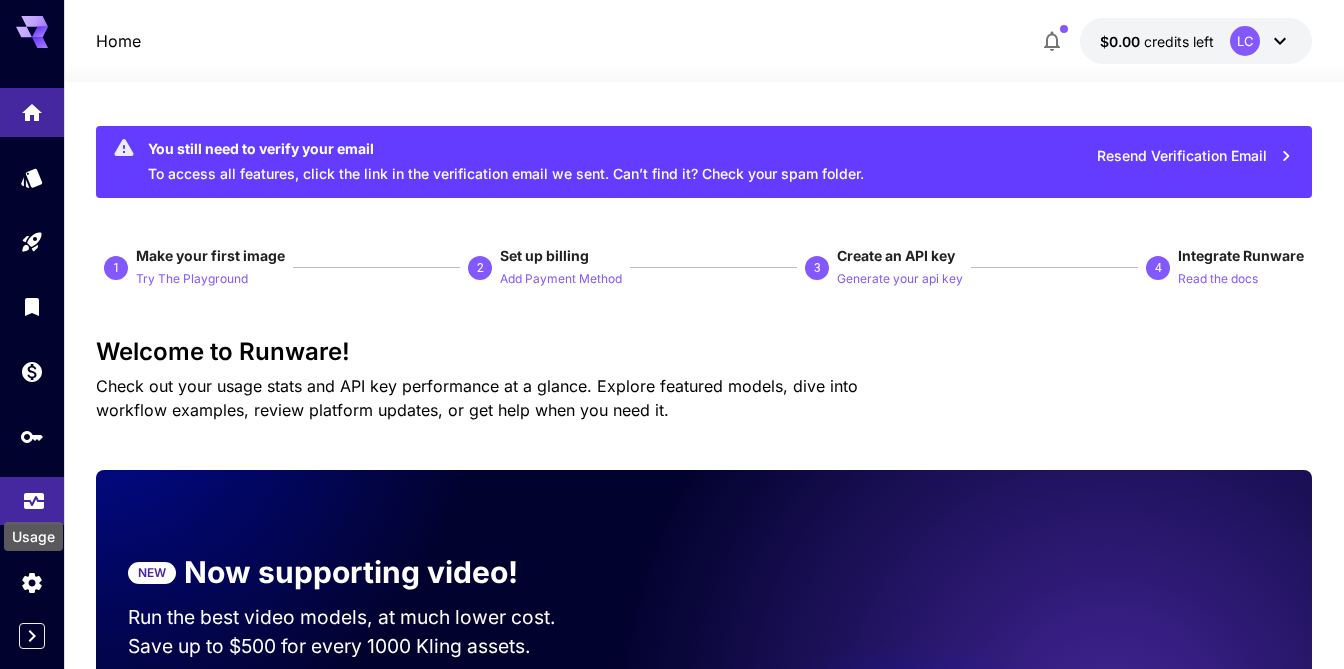 click 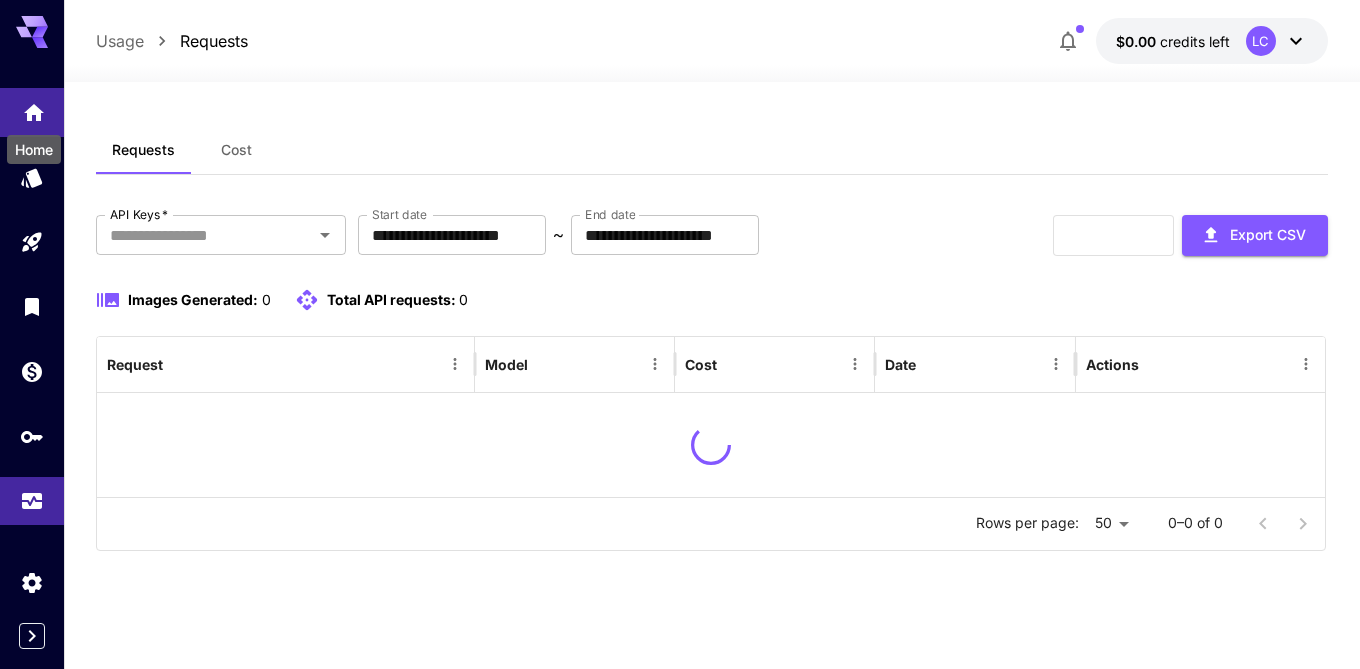click 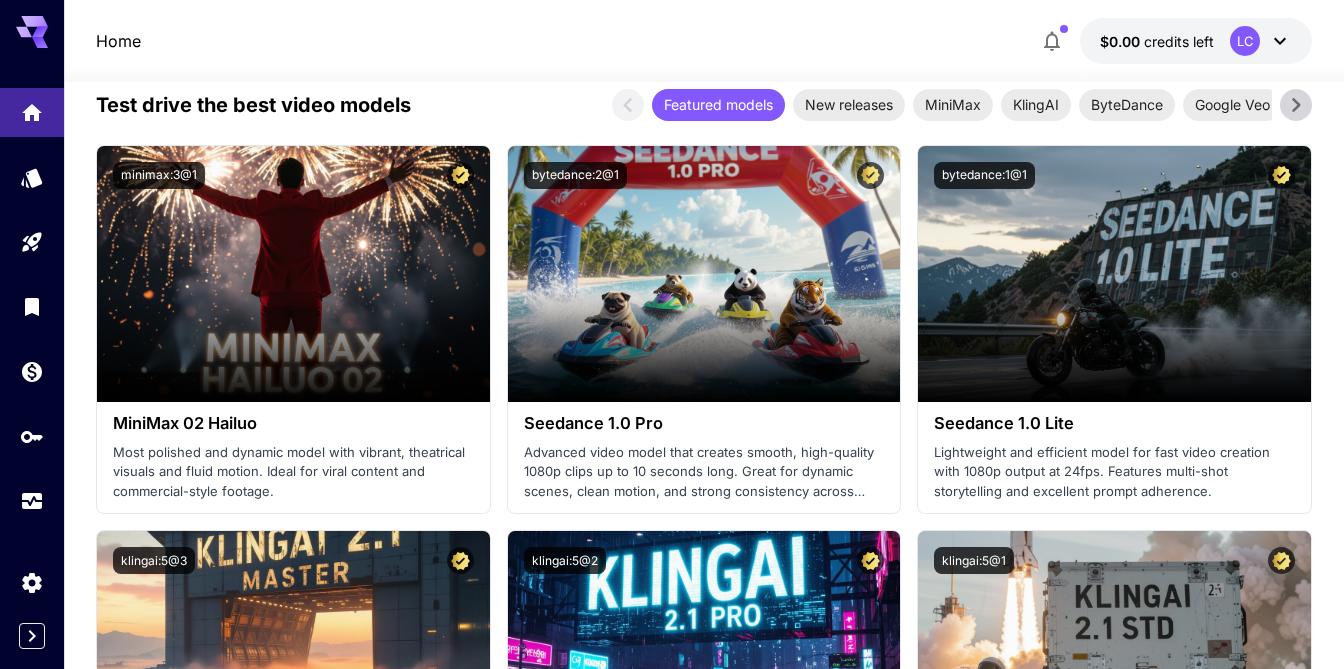 scroll, scrollTop: 867, scrollLeft: 0, axis: vertical 